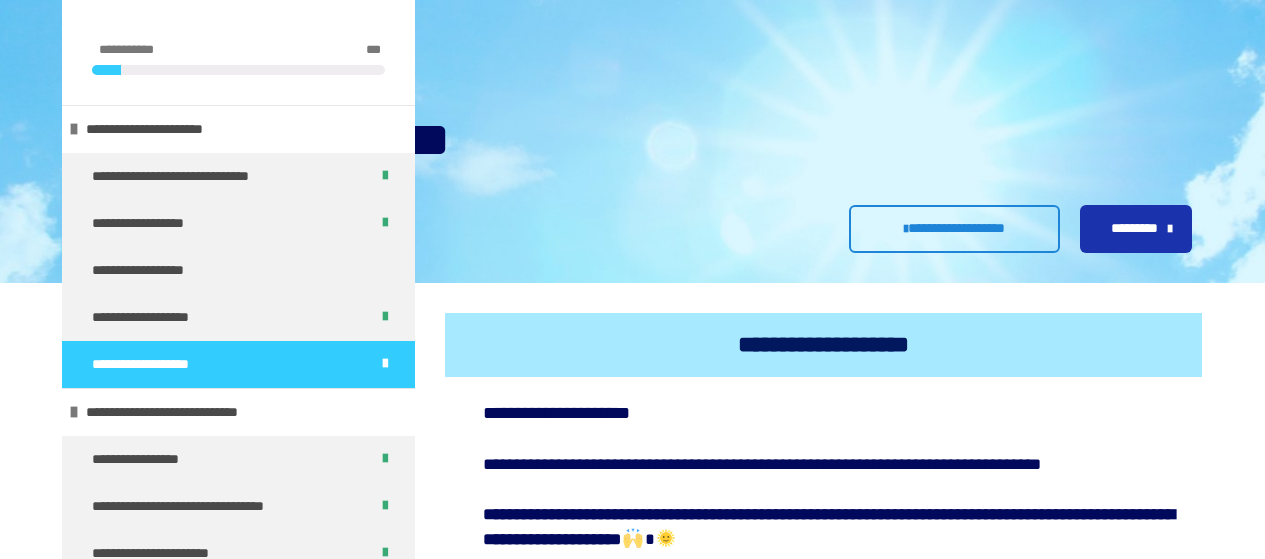scroll, scrollTop: 900, scrollLeft: 0, axis: vertical 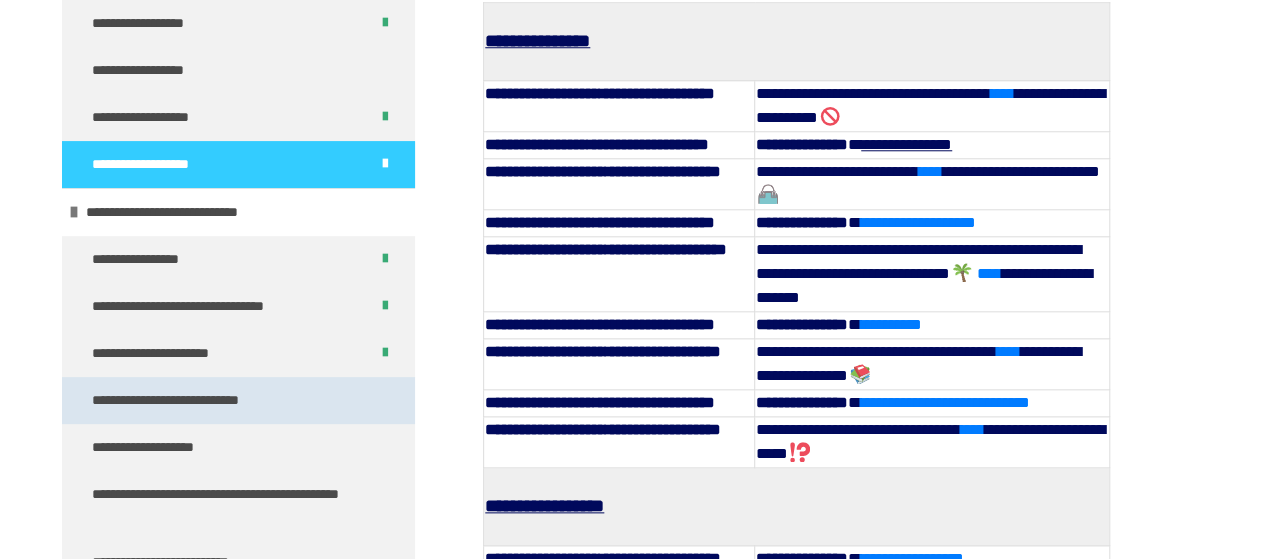 click on "**********" at bounding box center [189, 400] 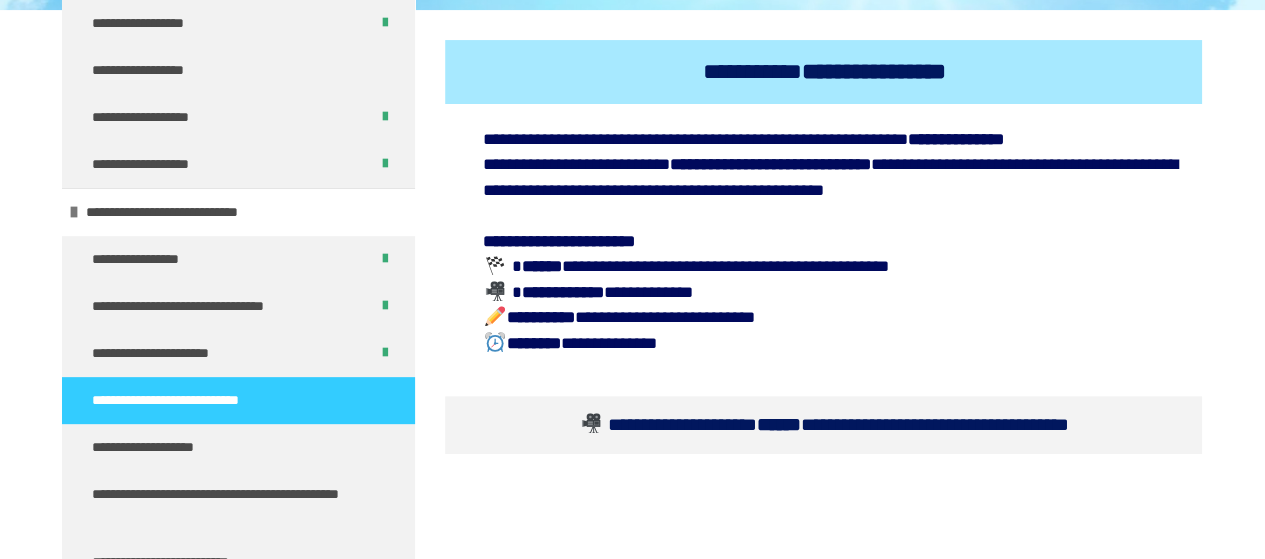 scroll, scrollTop: 573, scrollLeft: 0, axis: vertical 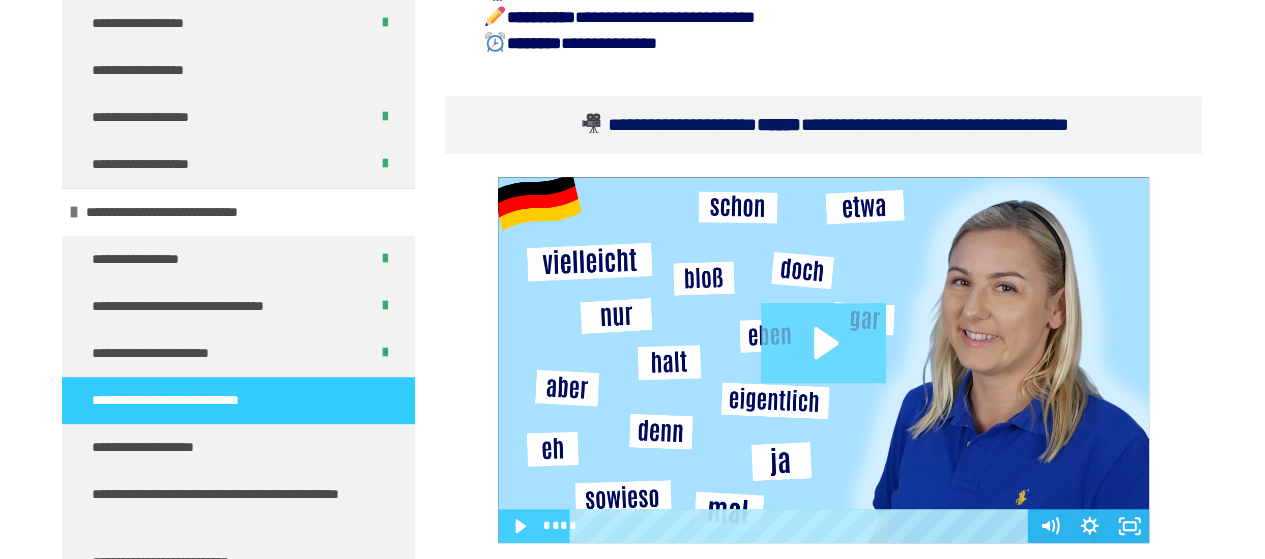 click 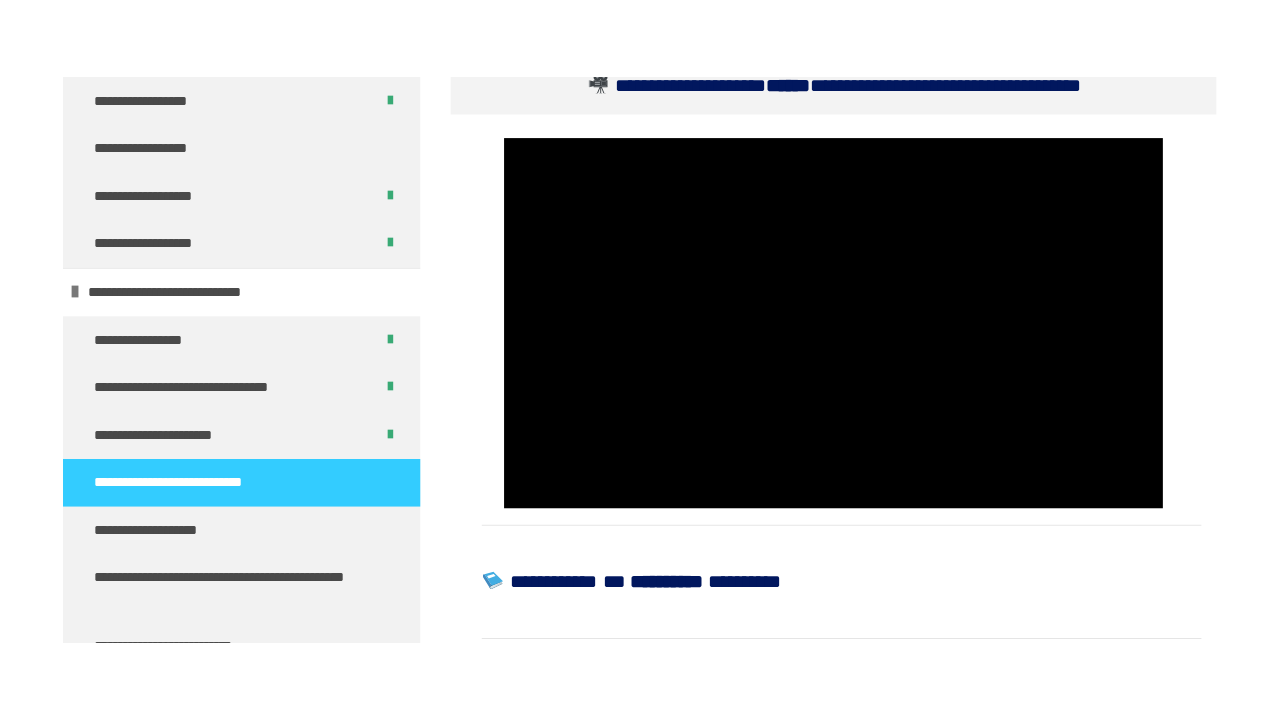 scroll, scrollTop: 673, scrollLeft: 0, axis: vertical 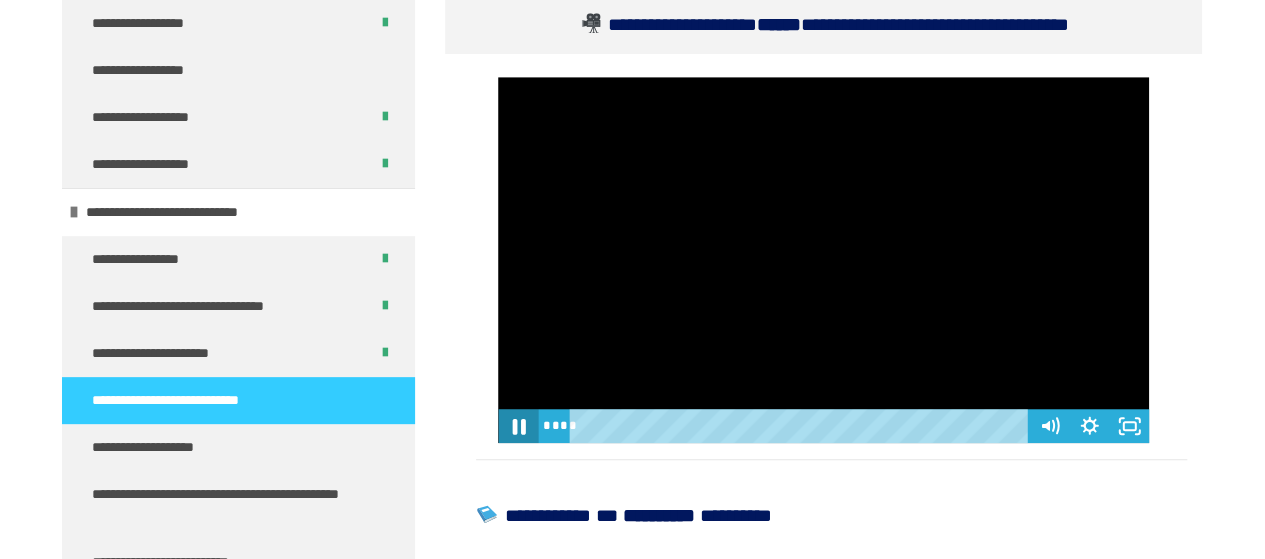 click 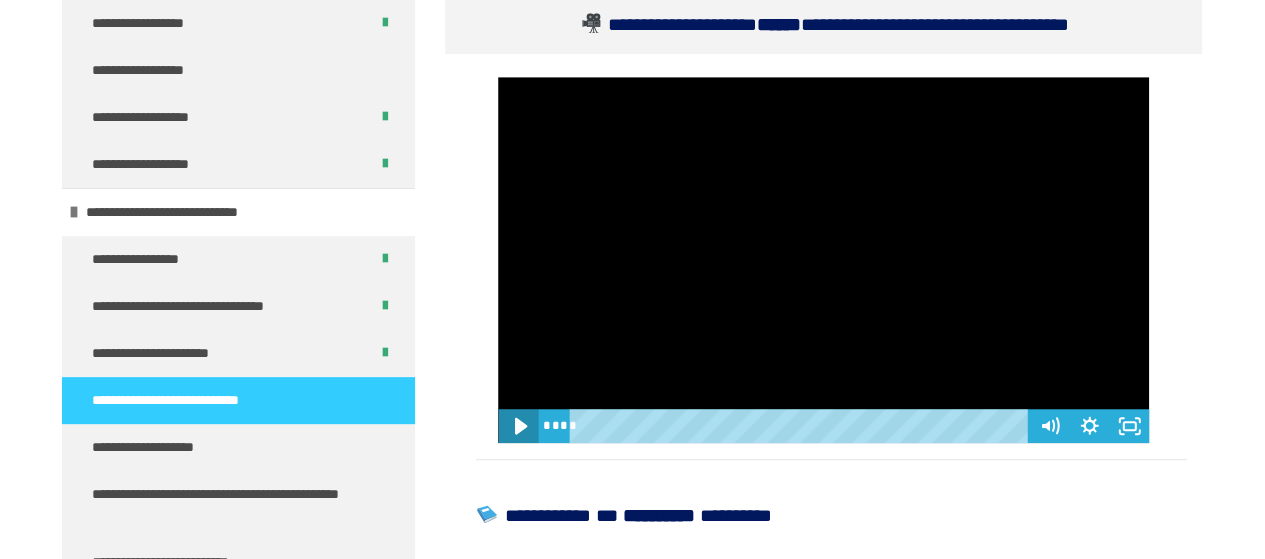 click 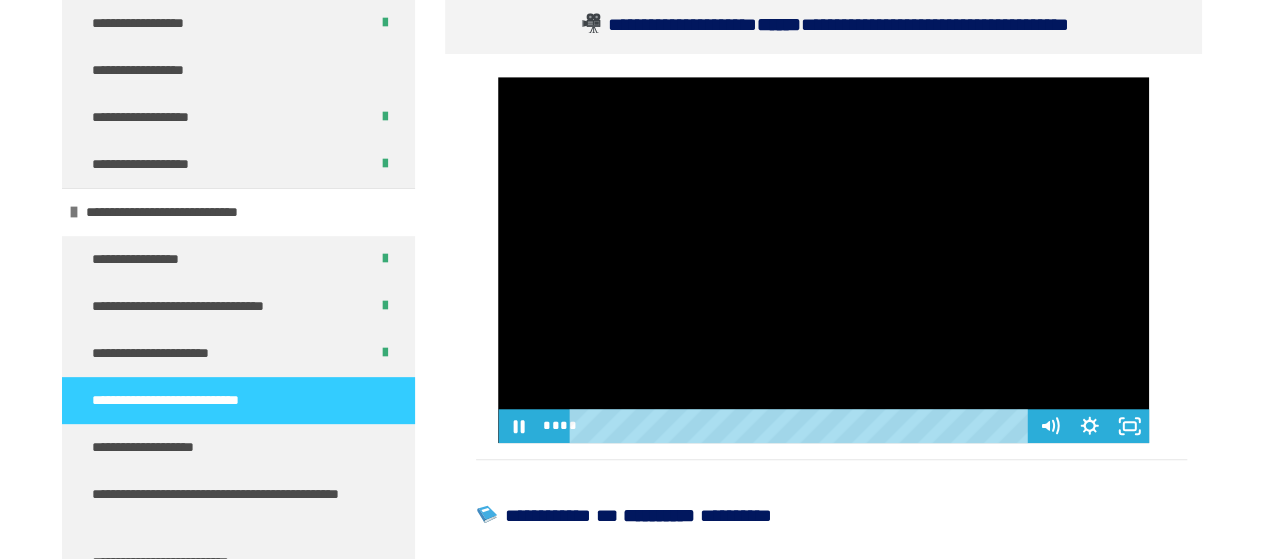 click at bounding box center (823, 260) 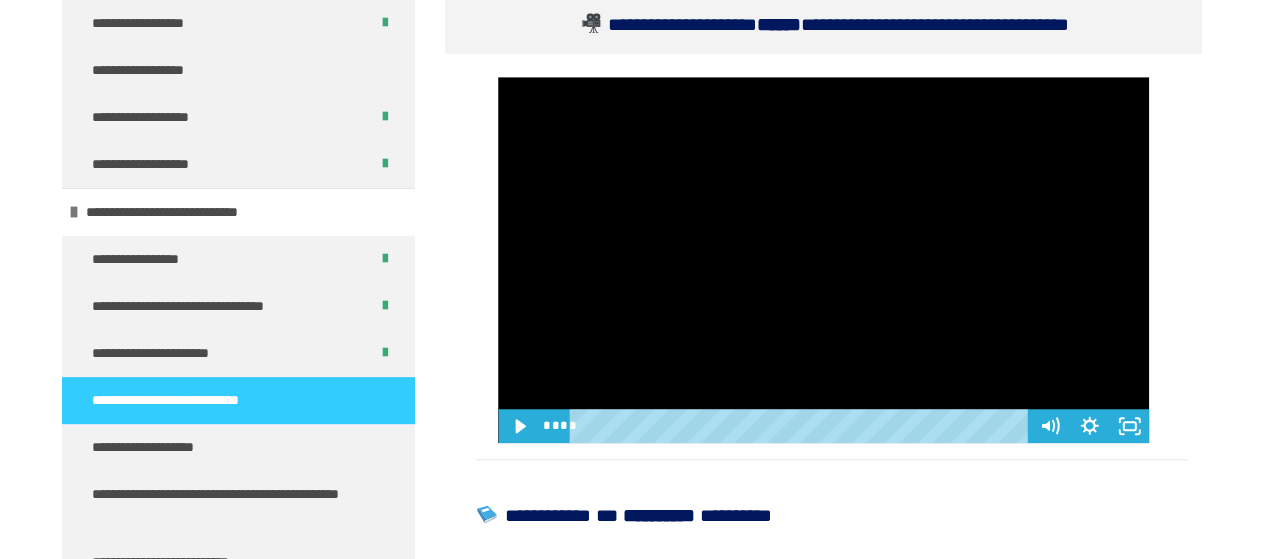 click at bounding box center [823, 260] 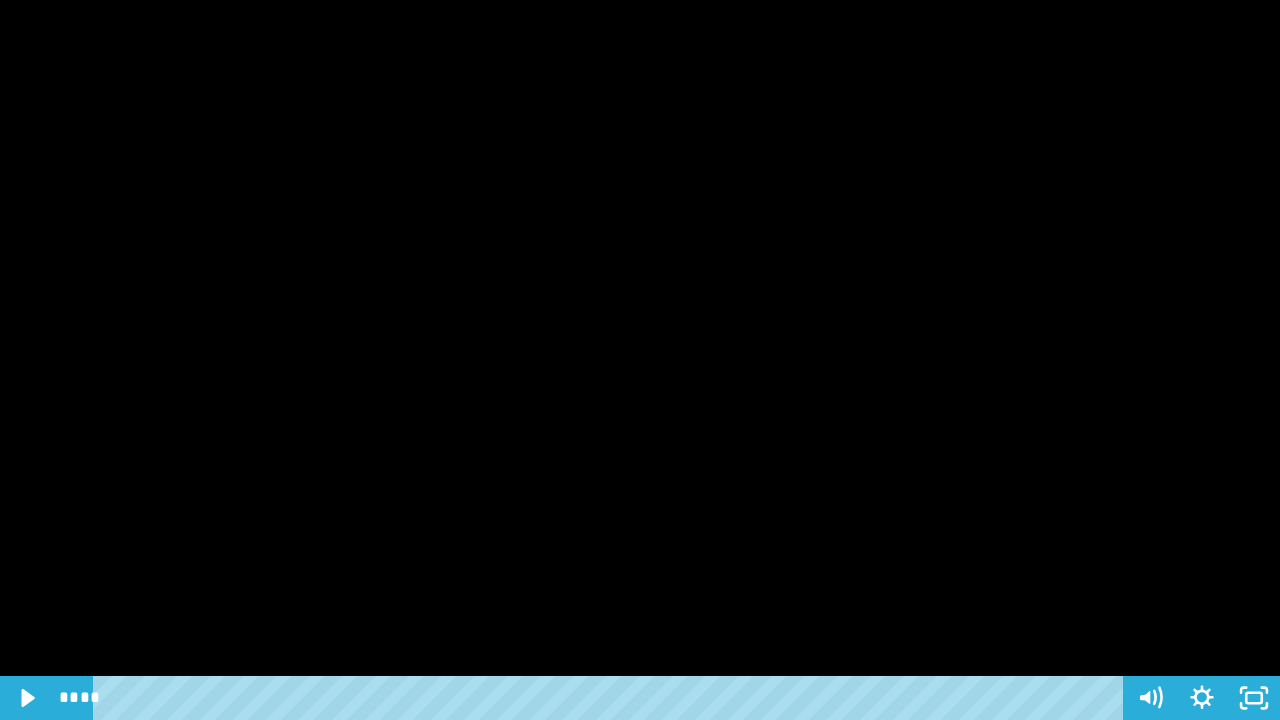 click at bounding box center (640, 360) 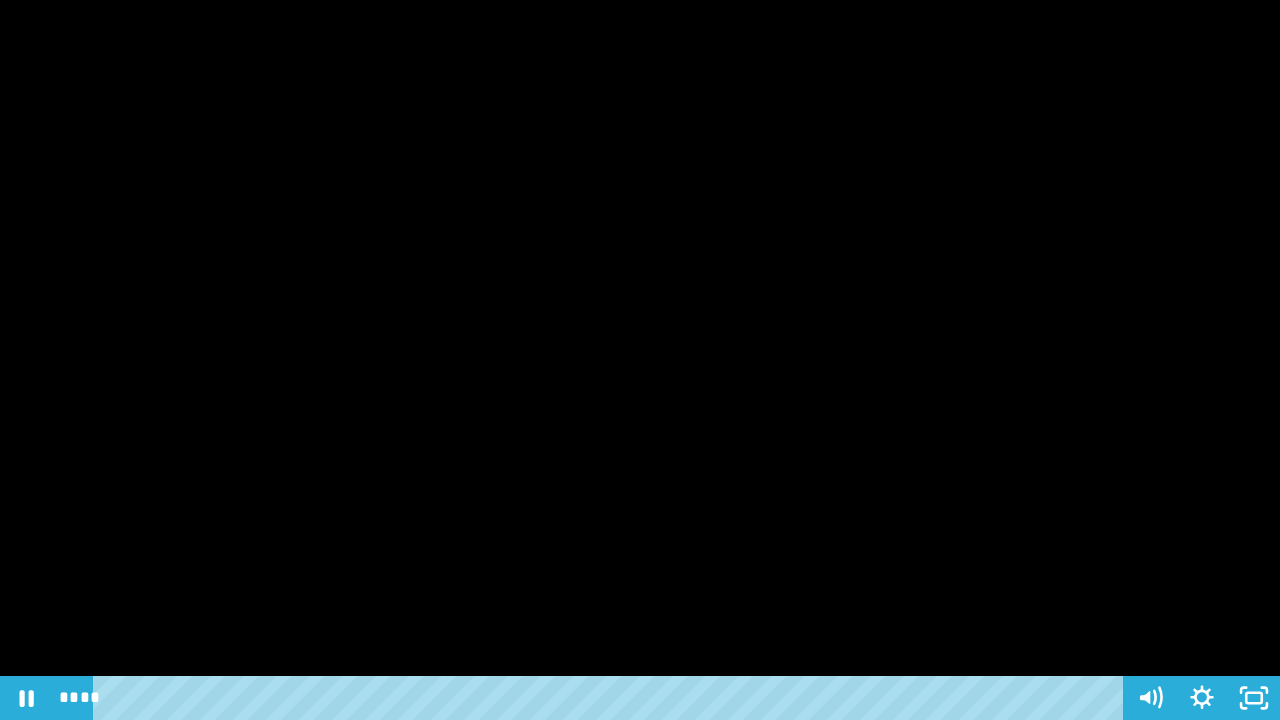 click at bounding box center (640, 360) 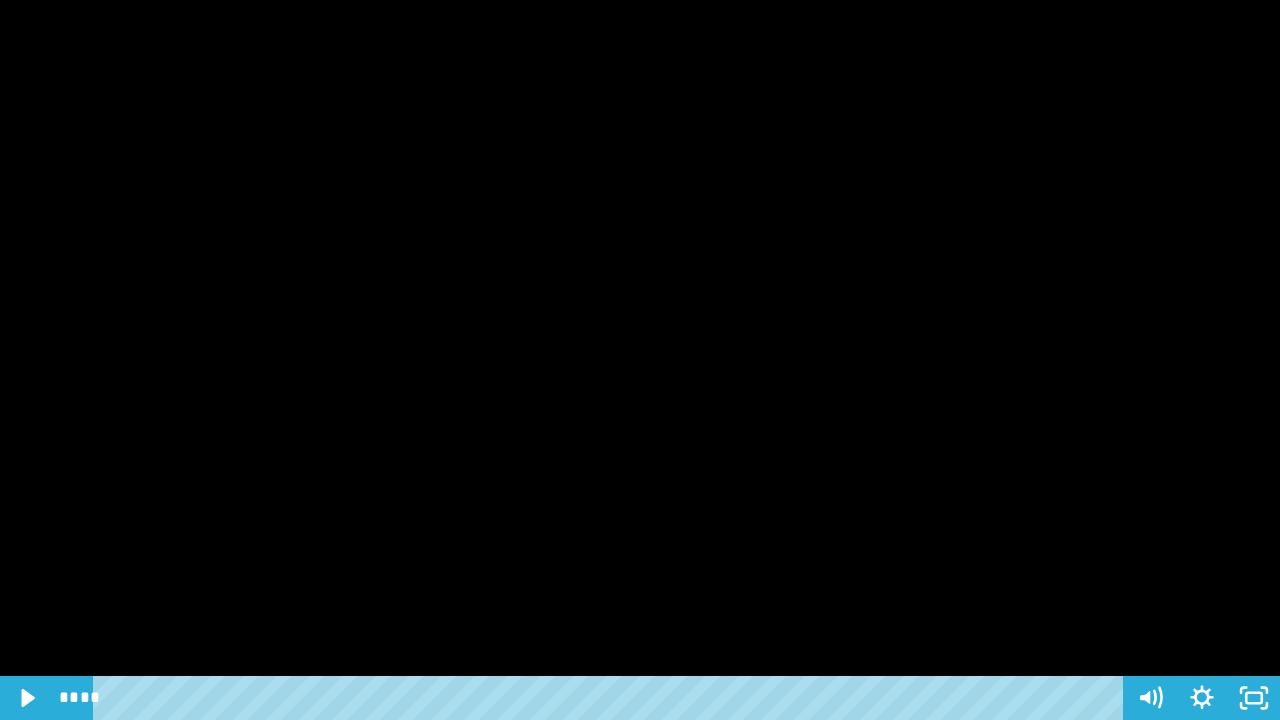 click at bounding box center (640, 360) 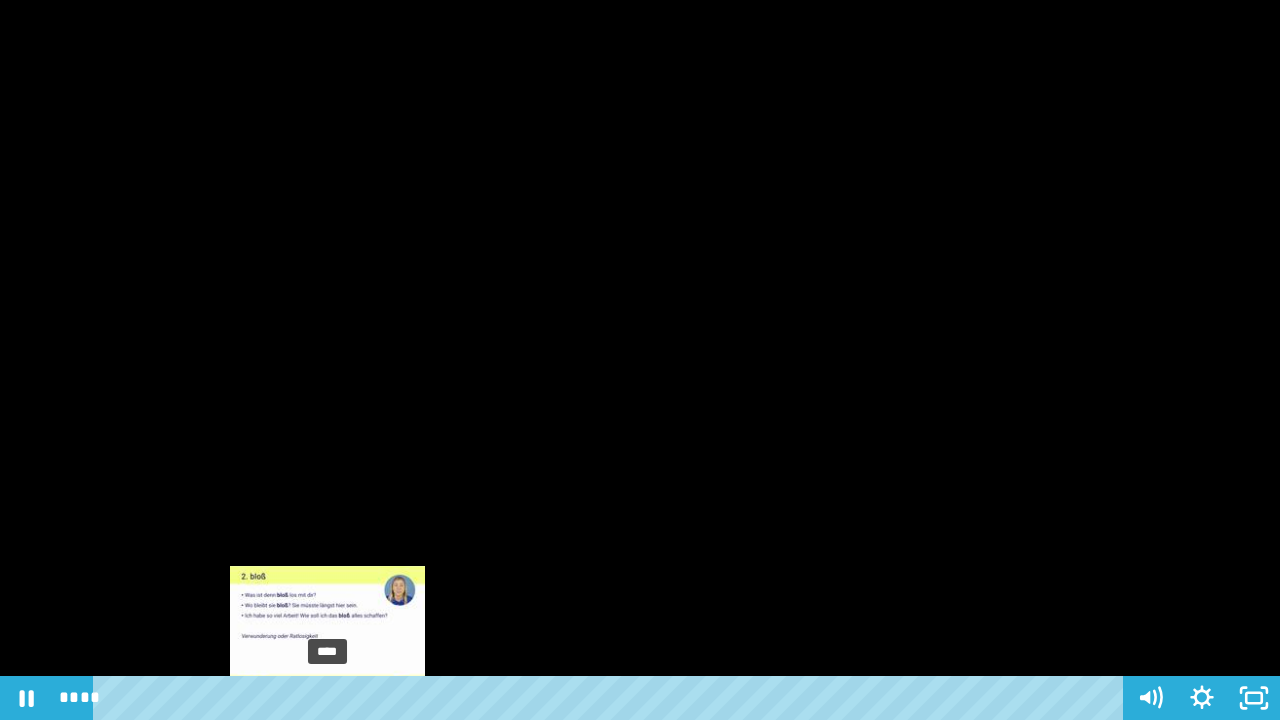 click on "****" at bounding box center [612, 698] 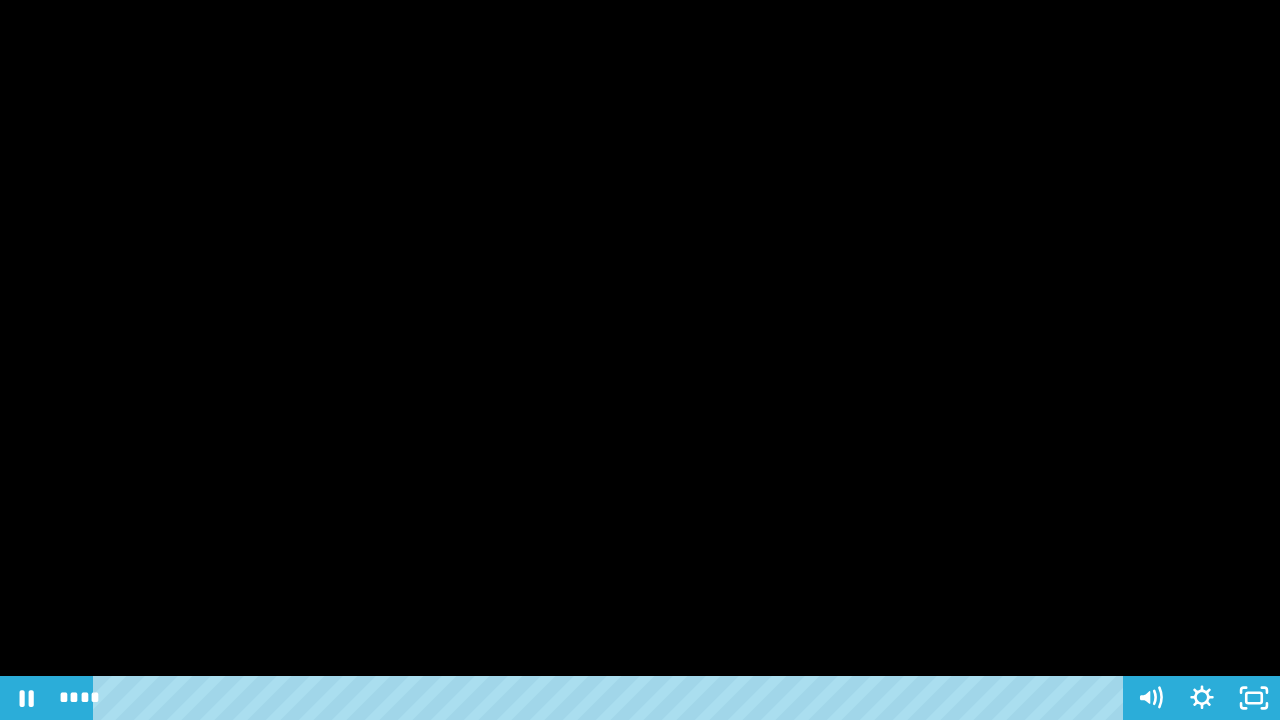 click at bounding box center (640, 360) 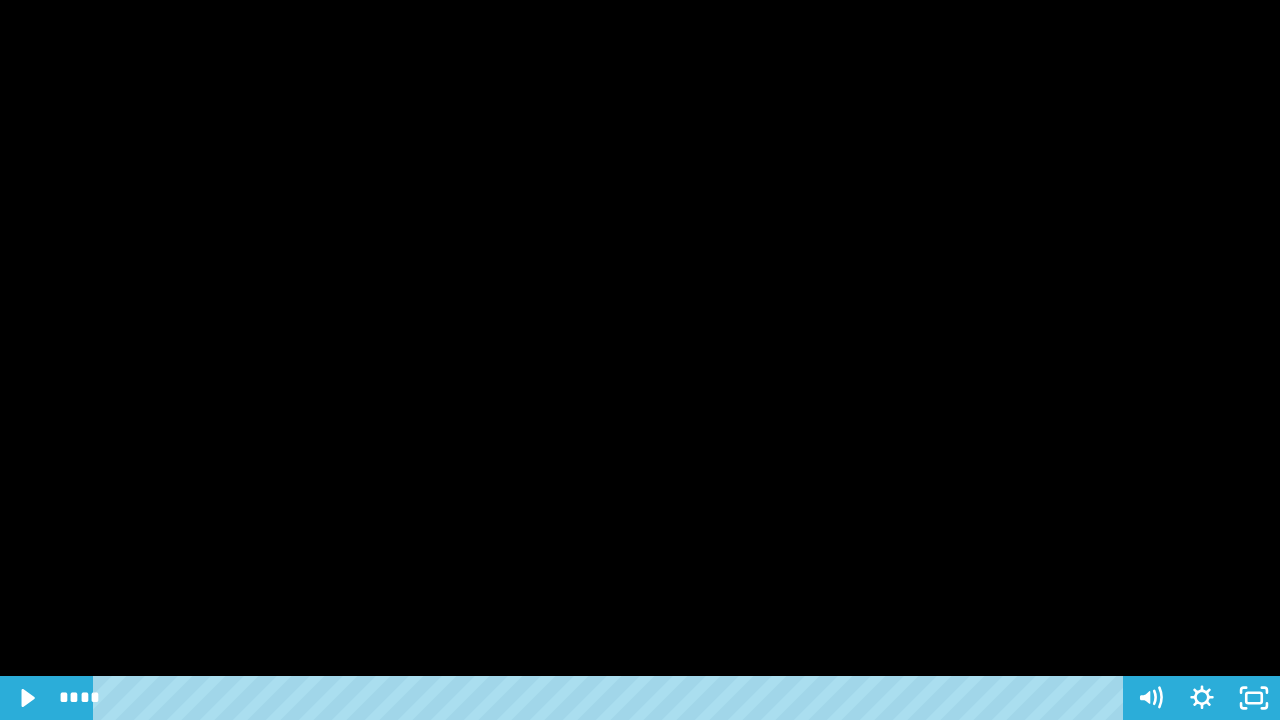 click at bounding box center (640, 360) 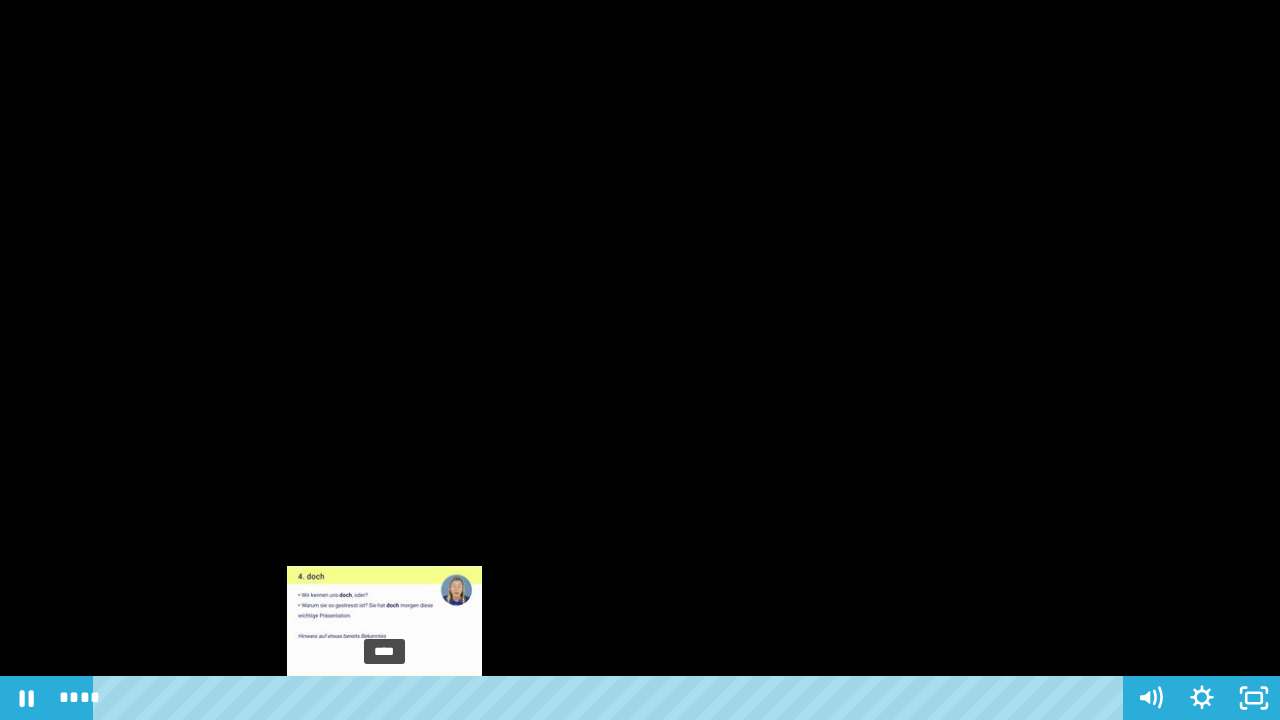click on "****" at bounding box center (612, 698) 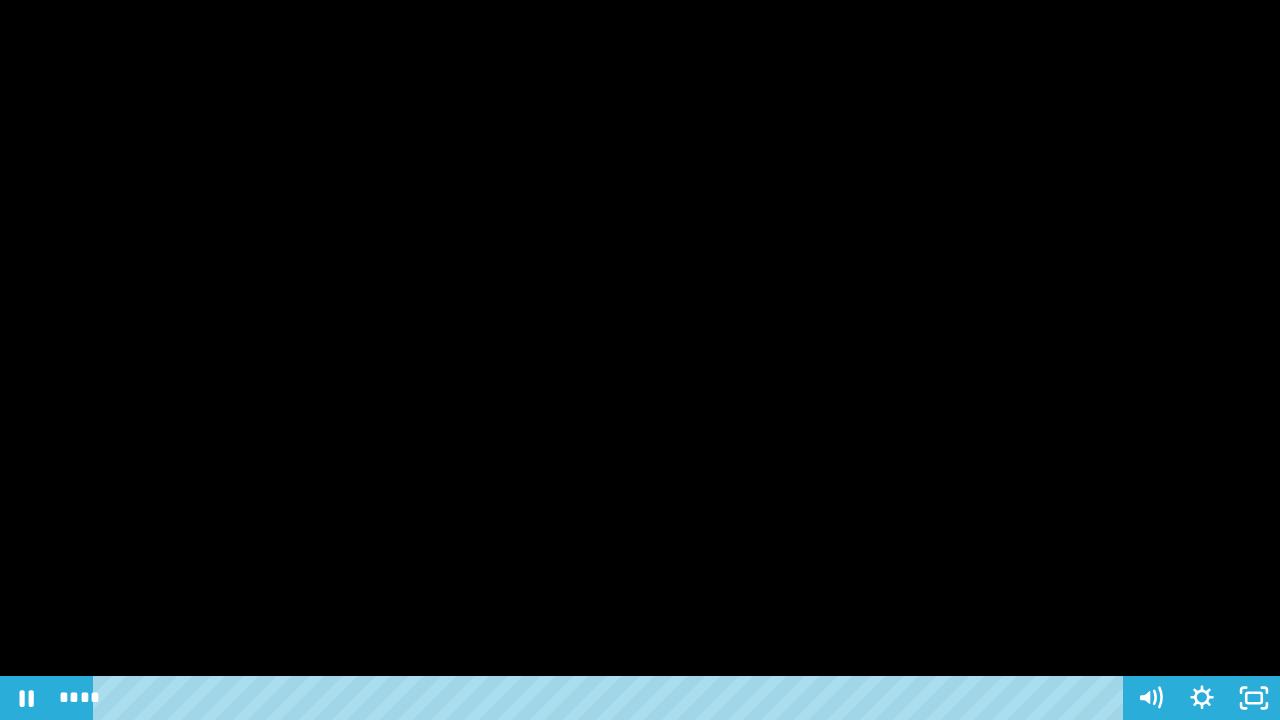 click at bounding box center (640, 360) 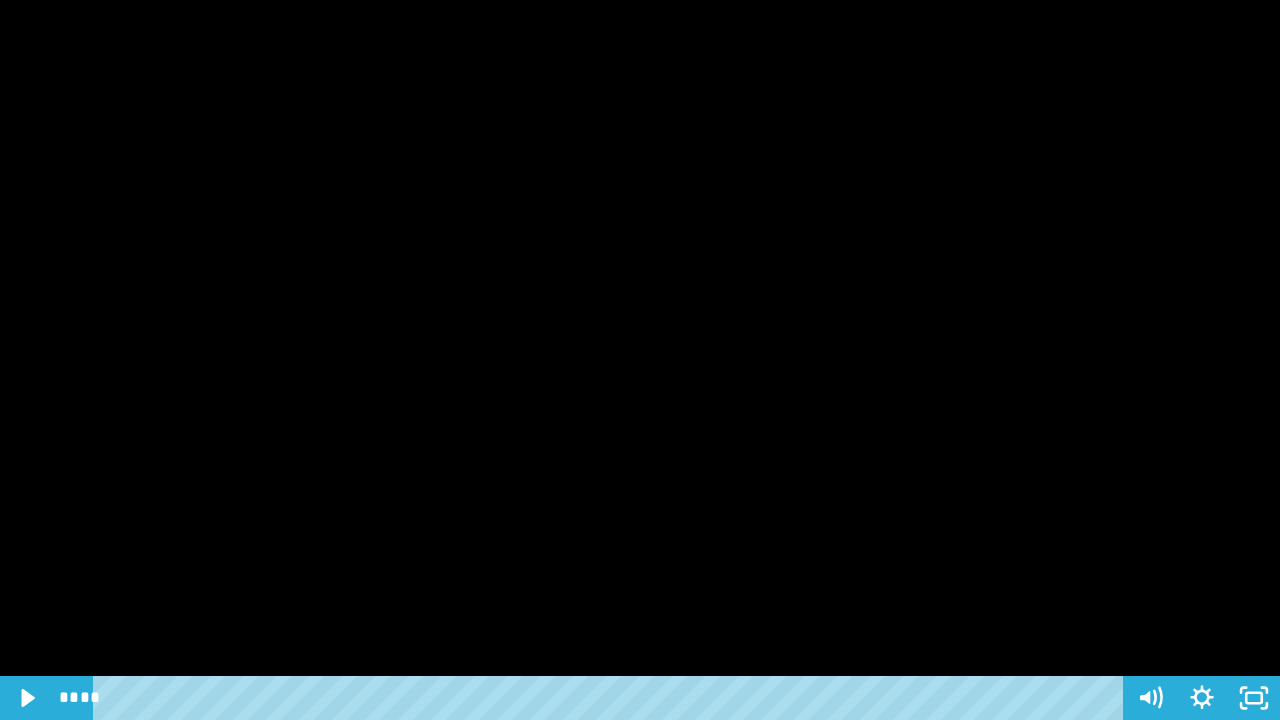 click at bounding box center (640, 360) 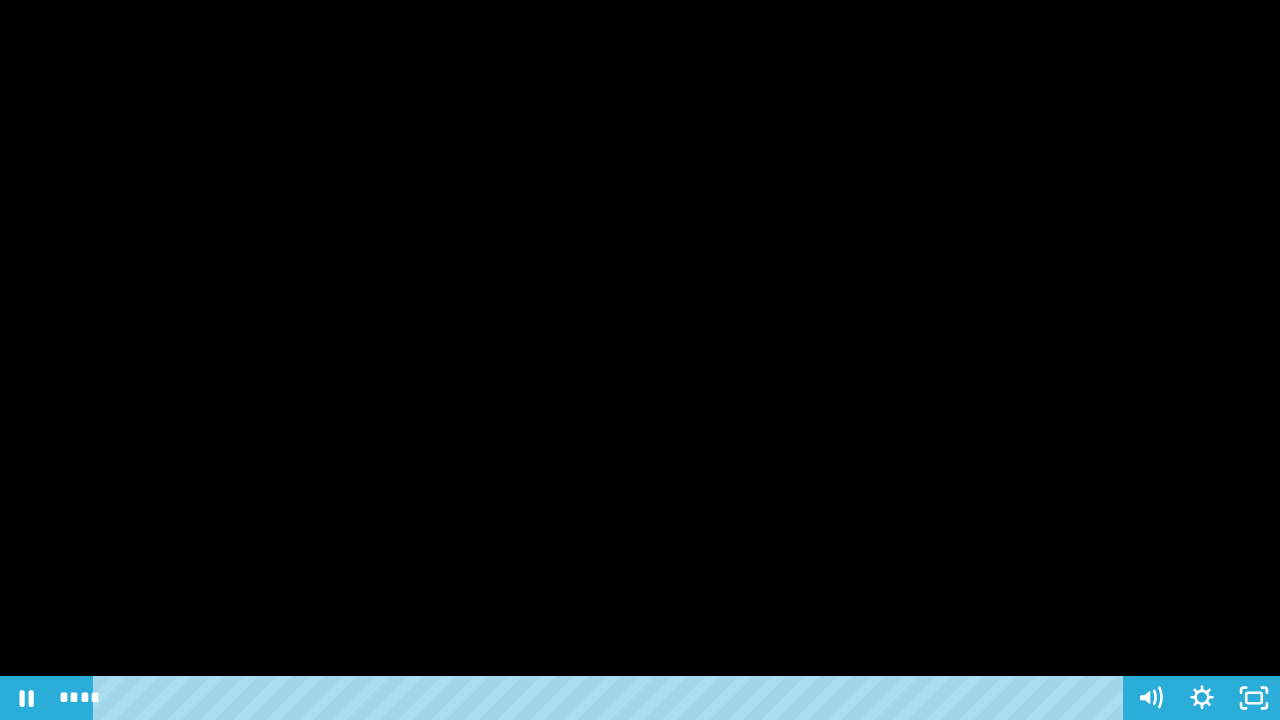 click at bounding box center [640, 360] 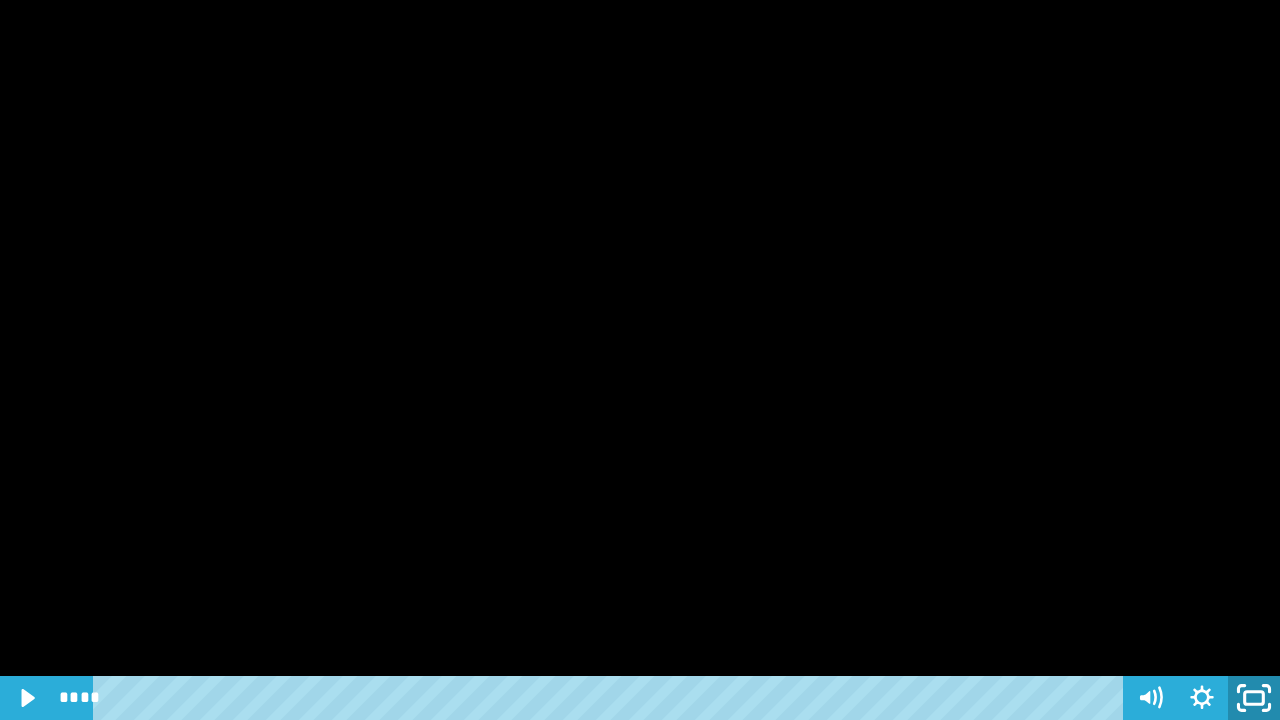 click 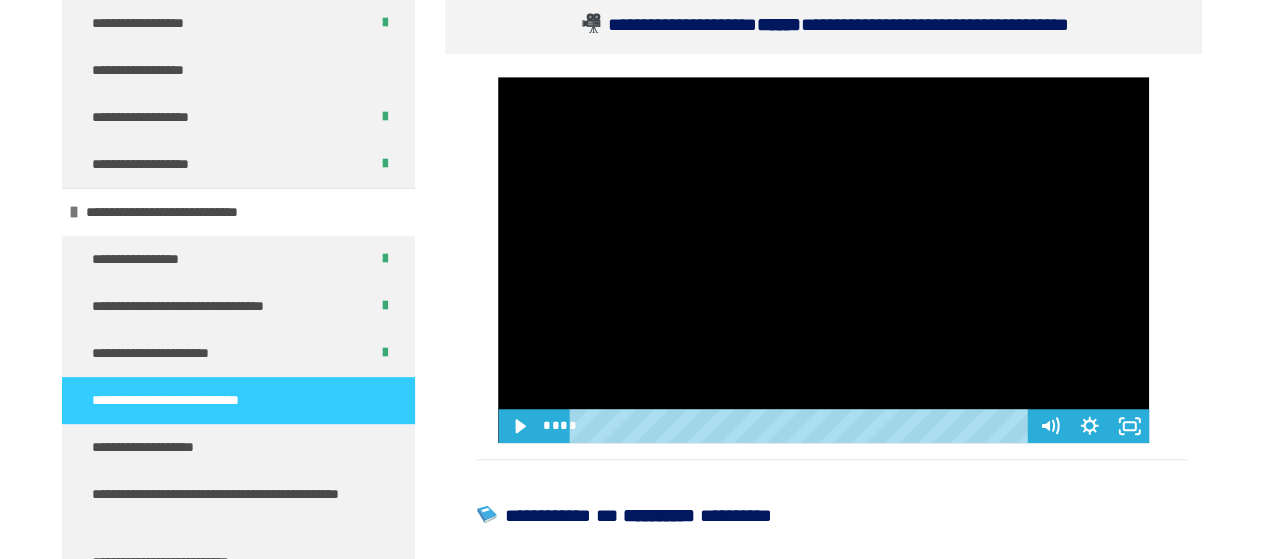 click at bounding box center (823, 260) 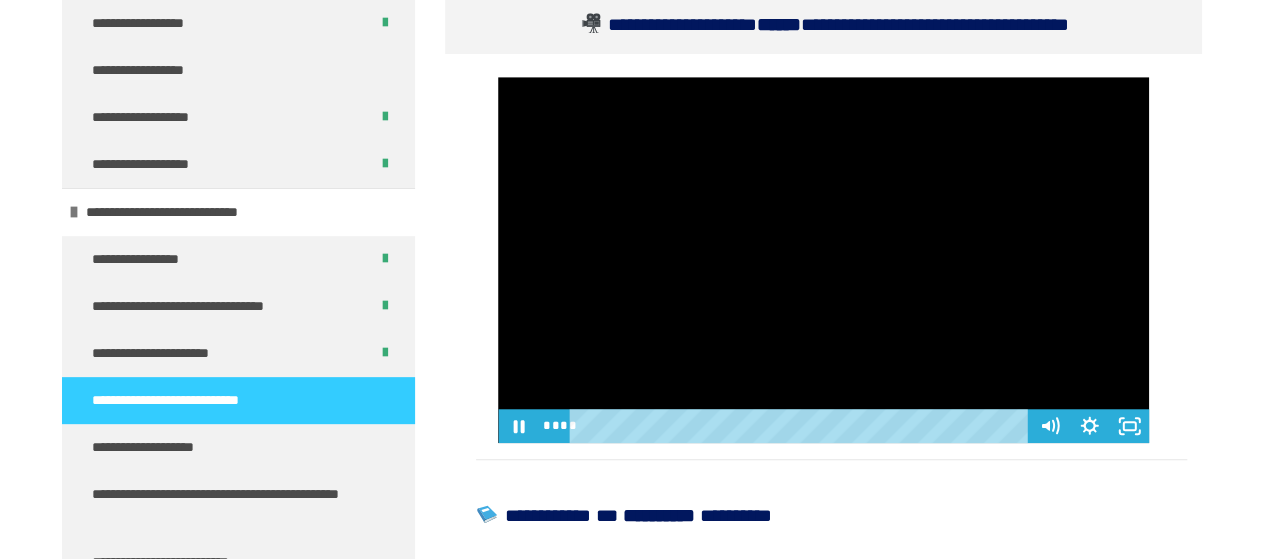 click at bounding box center [823, 260] 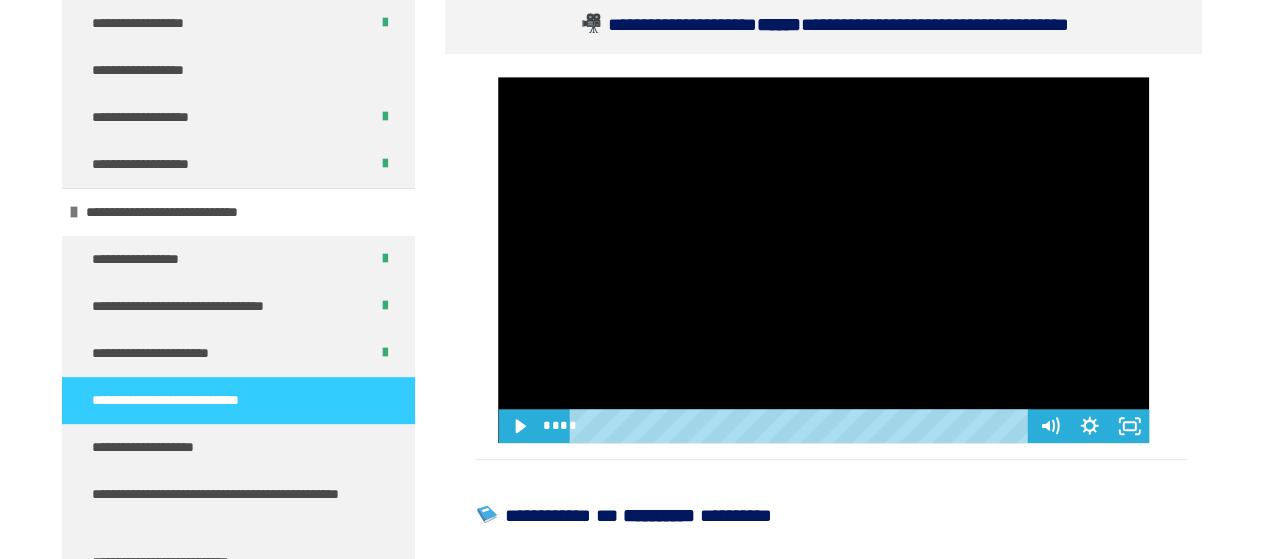 click at bounding box center (823, 260) 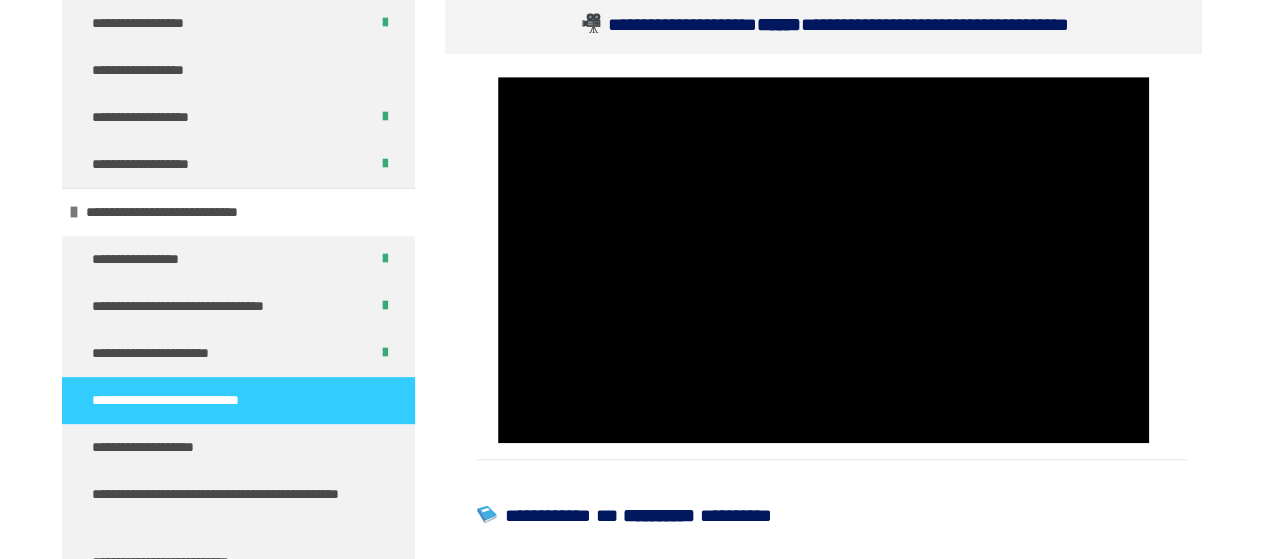 click at bounding box center (823, 260) 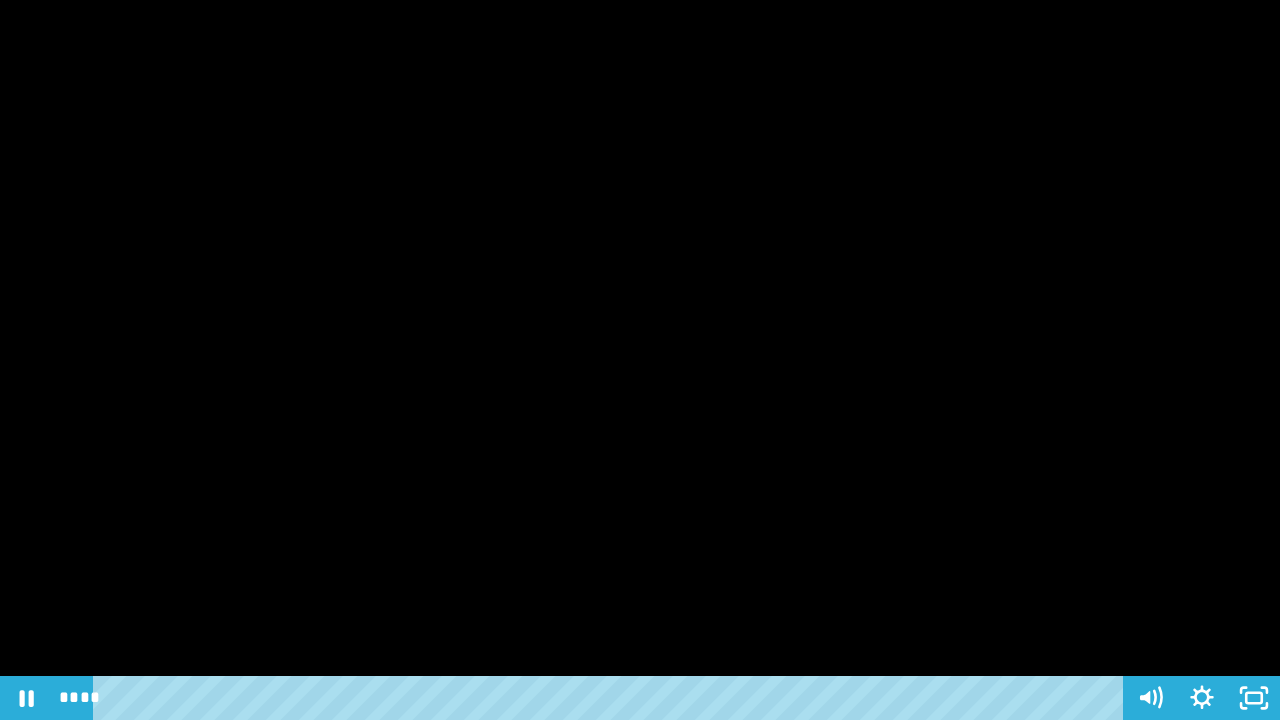 click at bounding box center (640, 360) 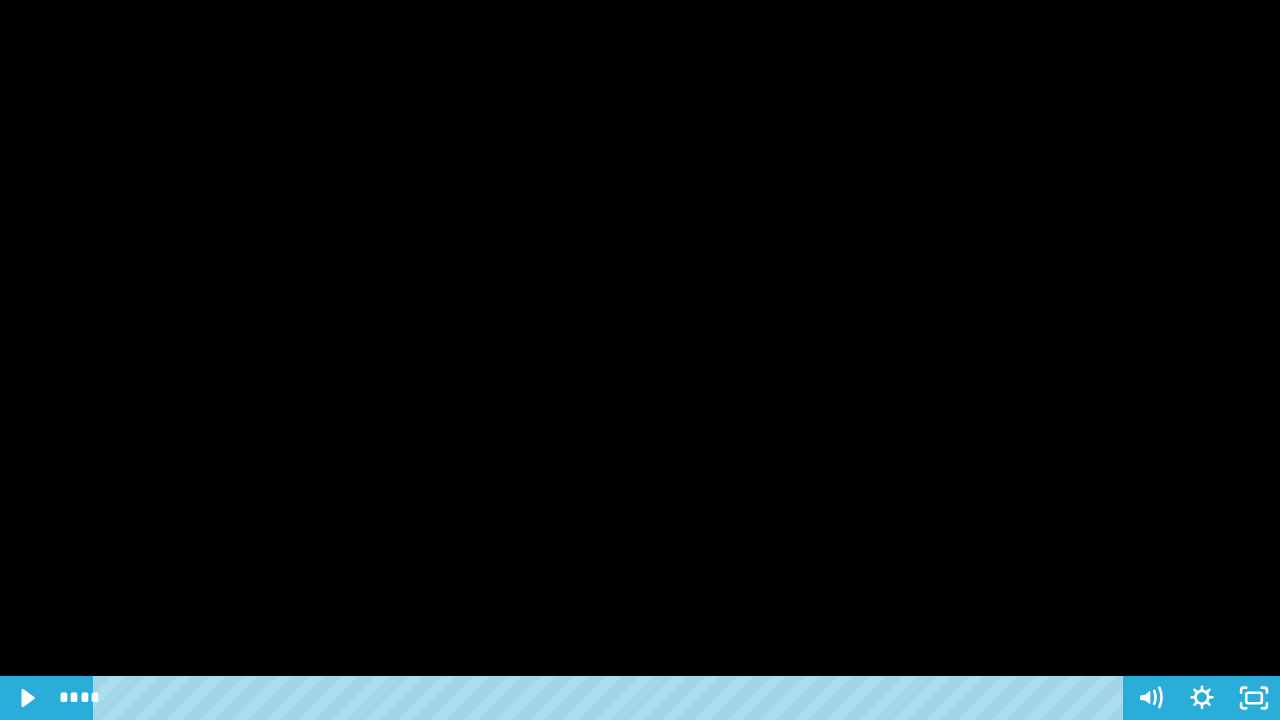 click at bounding box center (640, 360) 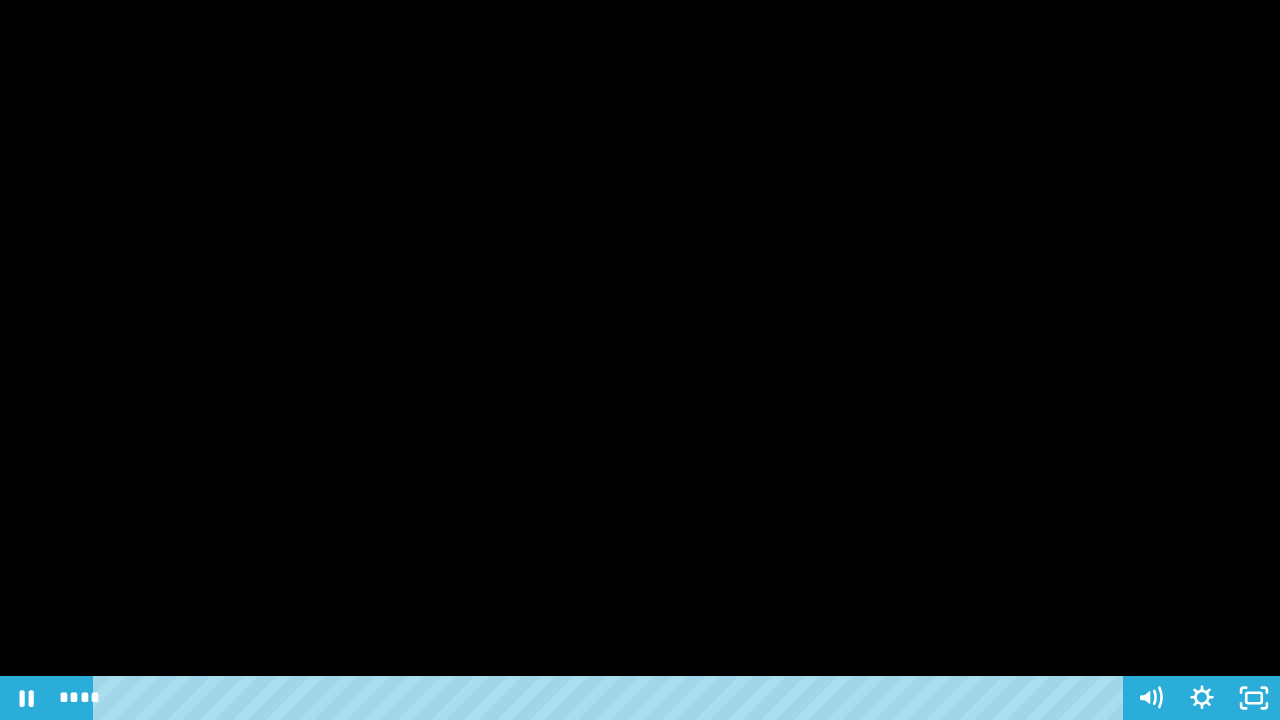 click at bounding box center [640, 360] 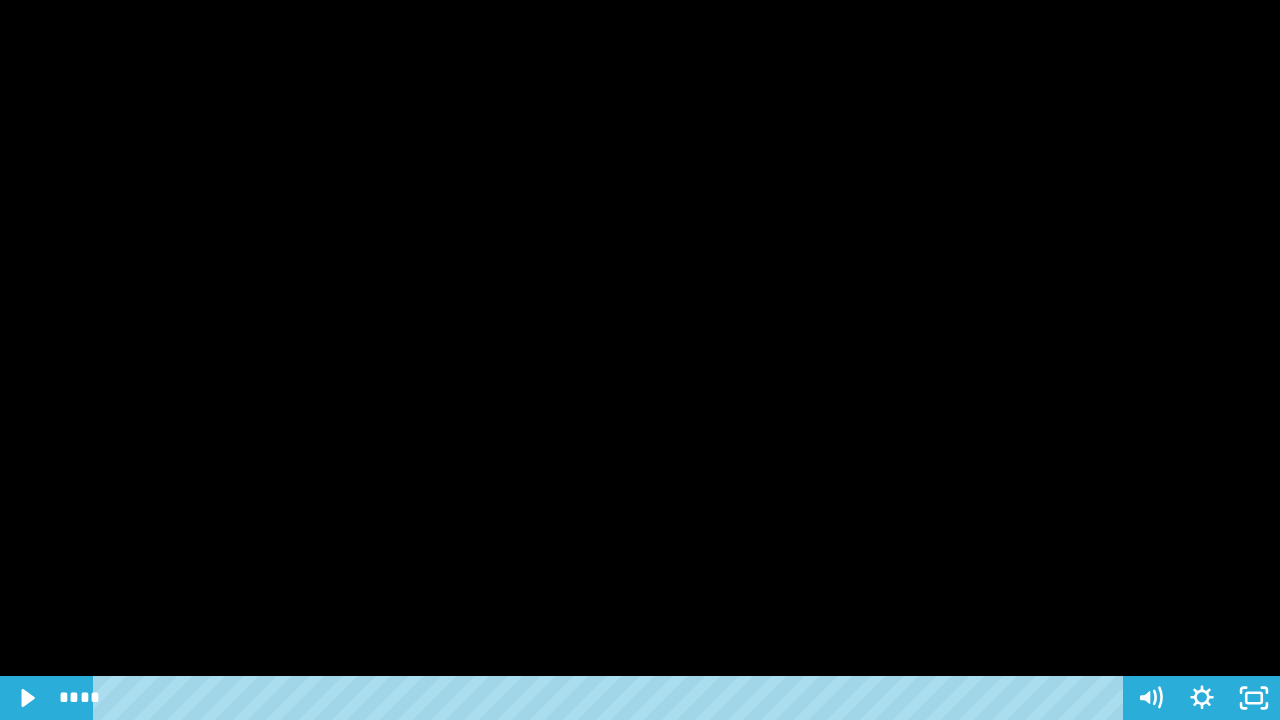 click at bounding box center (640, 360) 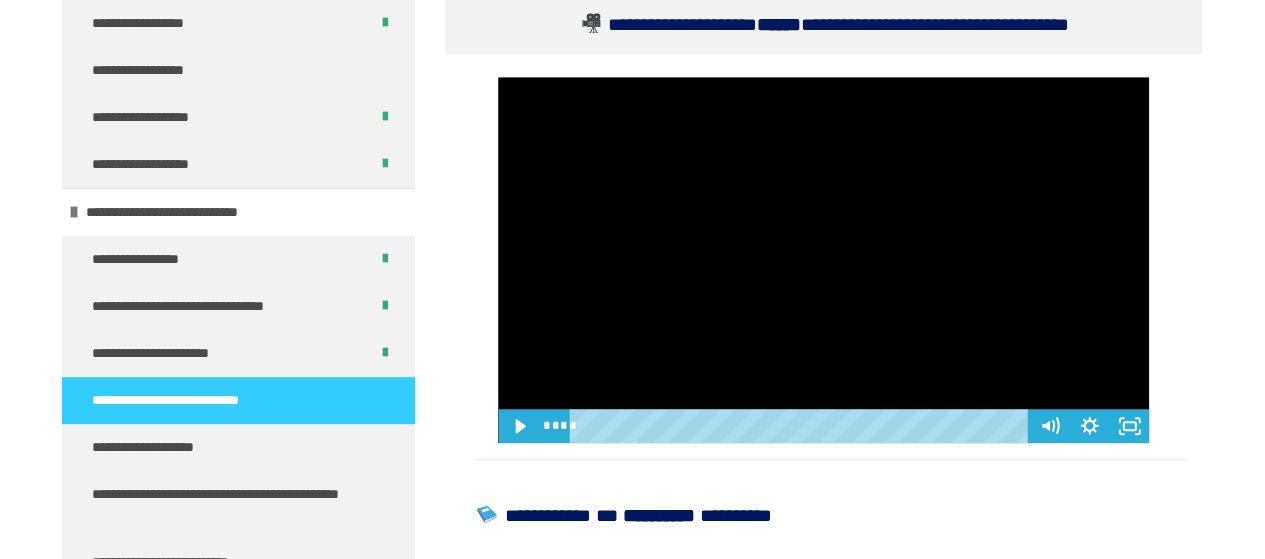 click at bounding box center [823, 260] 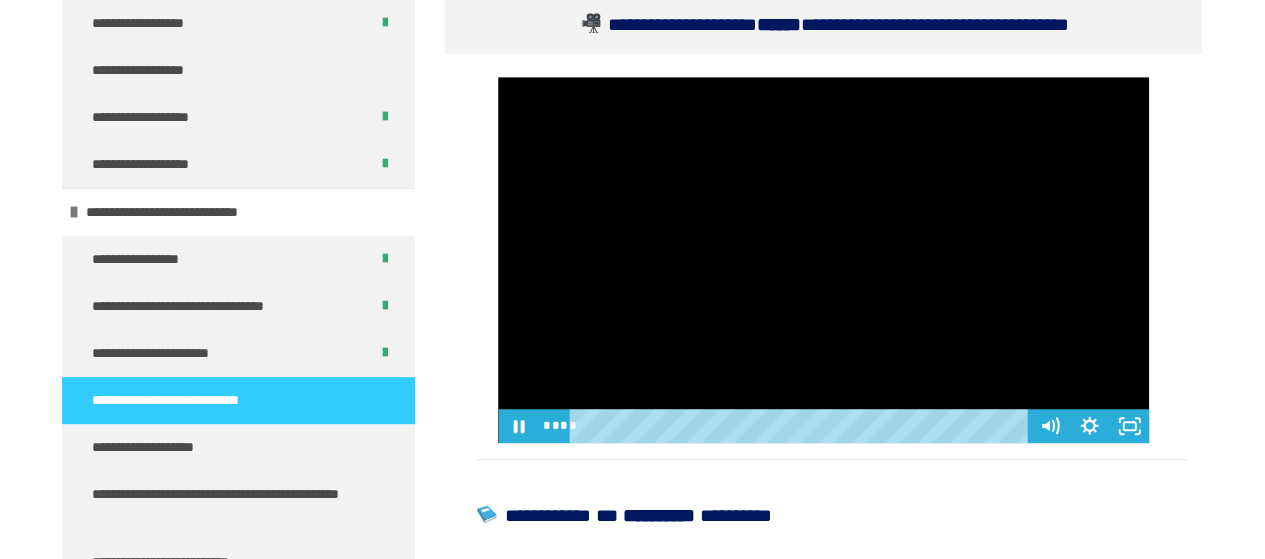 click at bounding box center [823, 260] 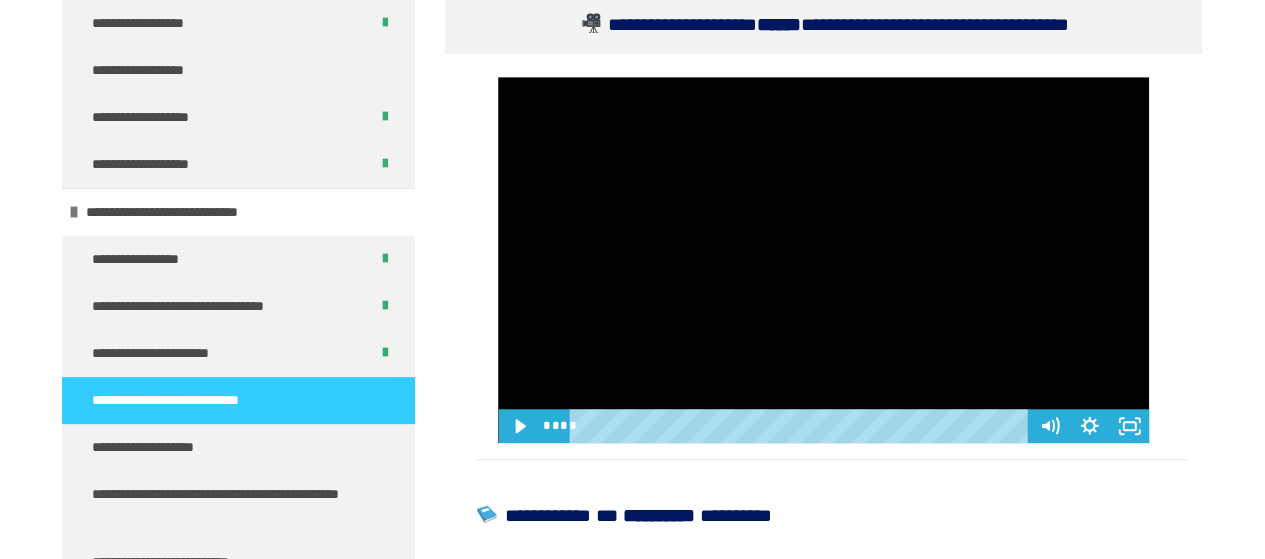 click at bounding box center [823, 260] 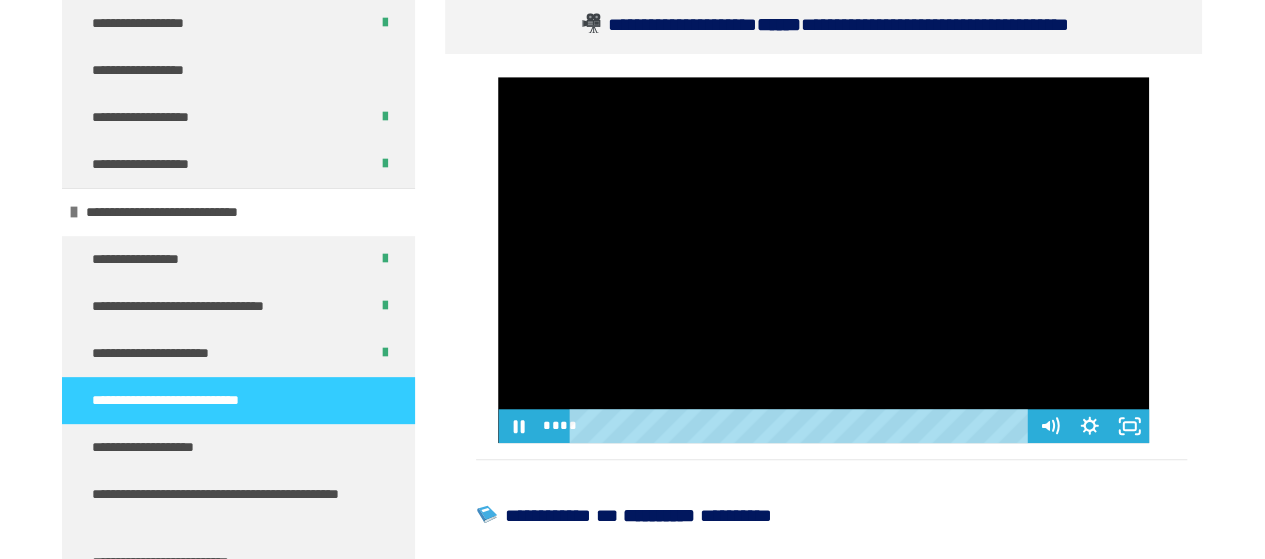 click at bounding box center (823, 260) 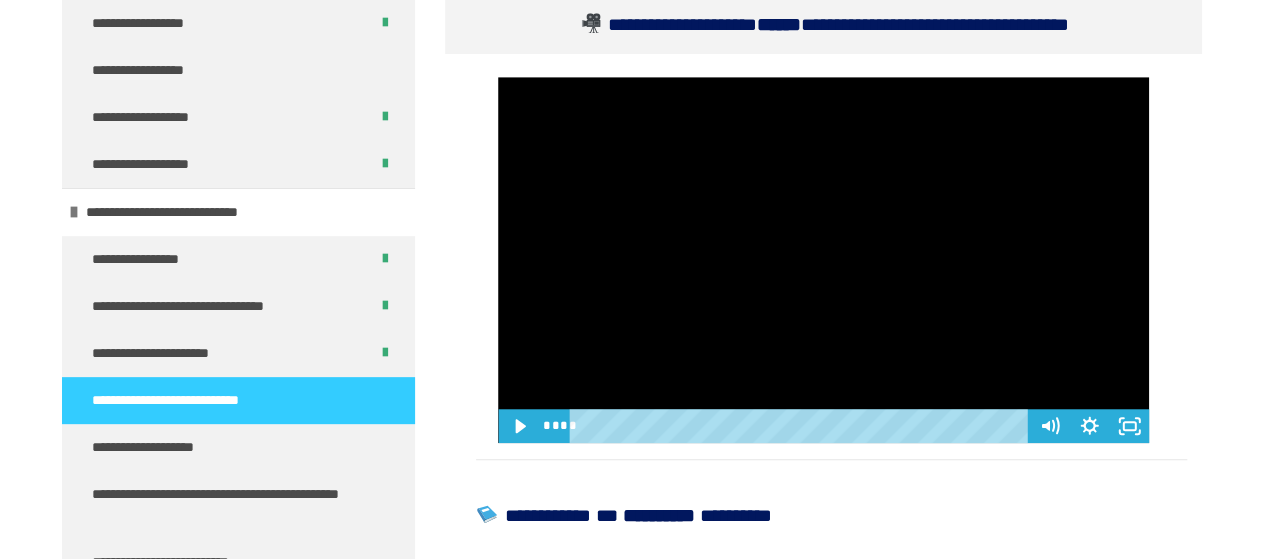 click at bounding box center [823, 260] 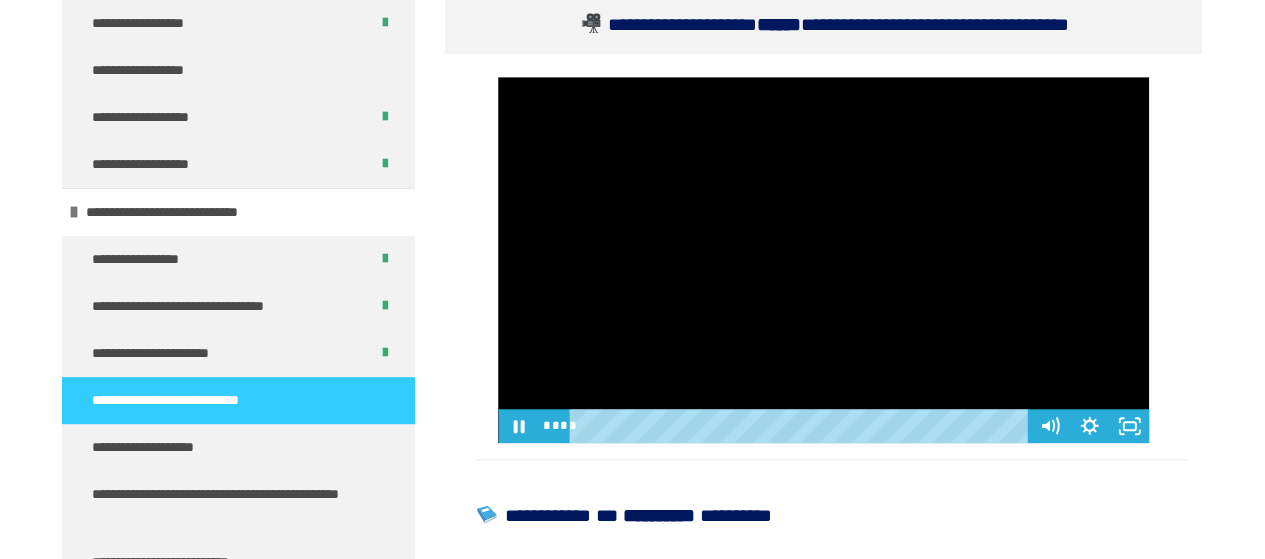 click at bounding box center [823, 260] 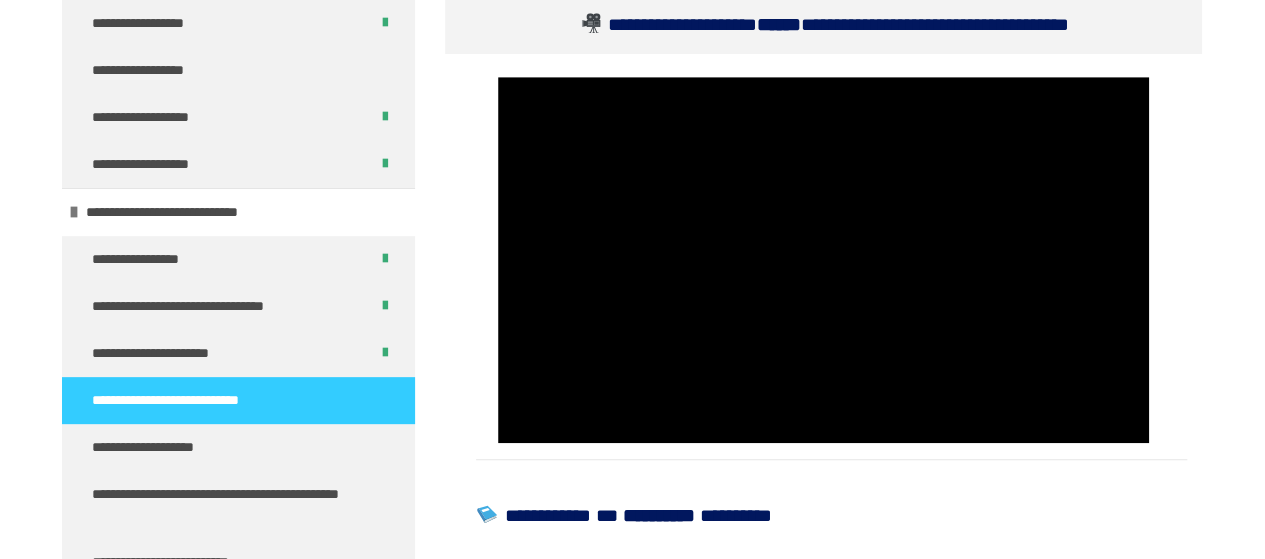 type 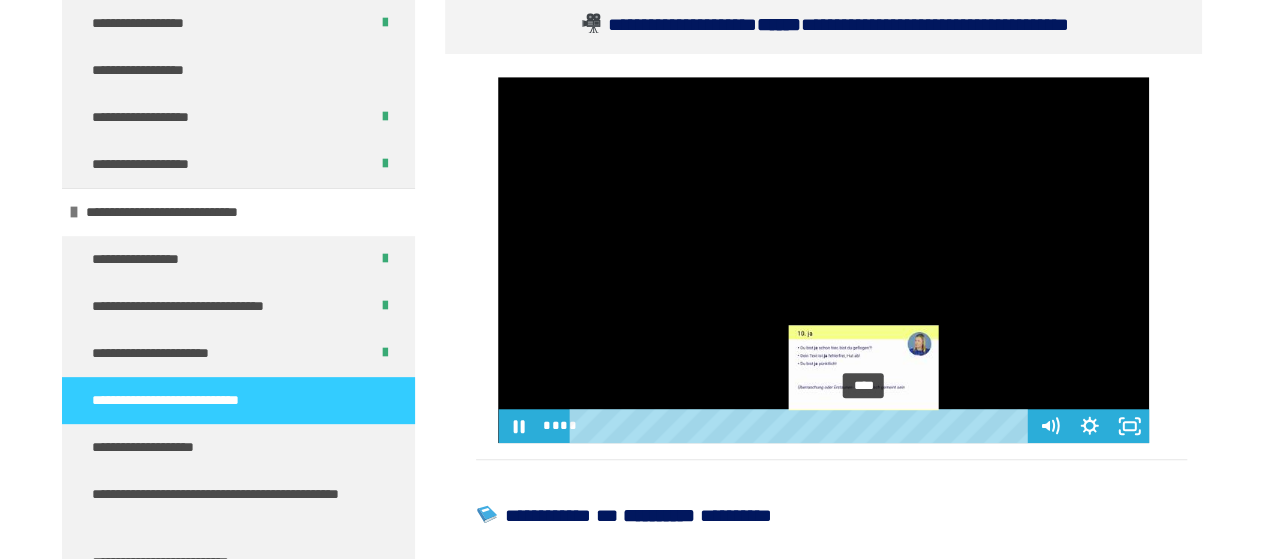 click on "****" at bounding box center (802, 426) 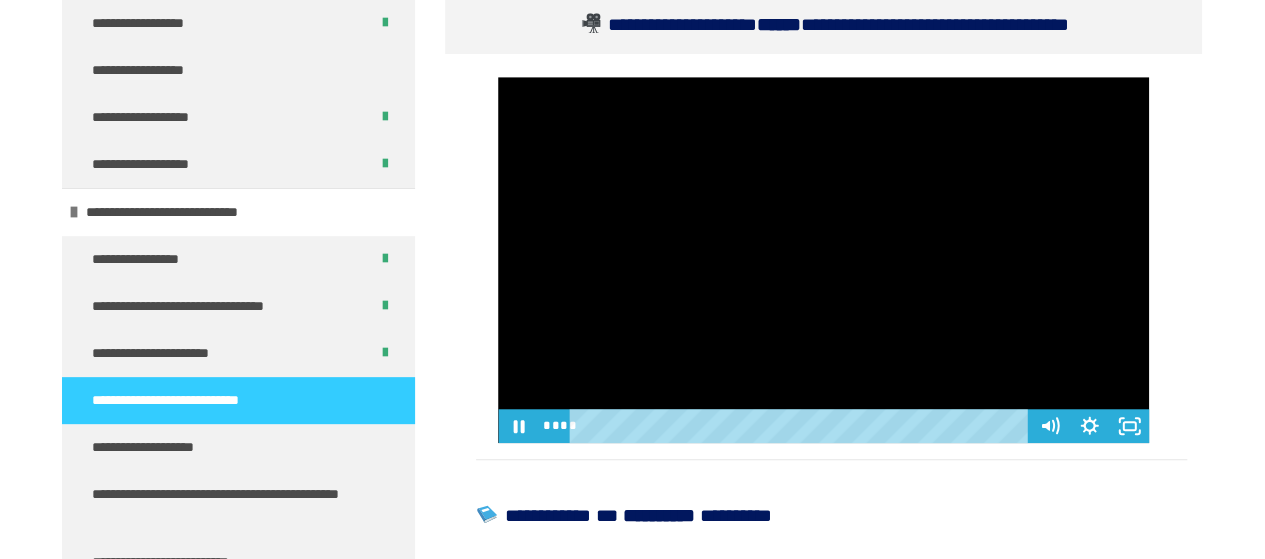 click at bounding box center [823, 260] 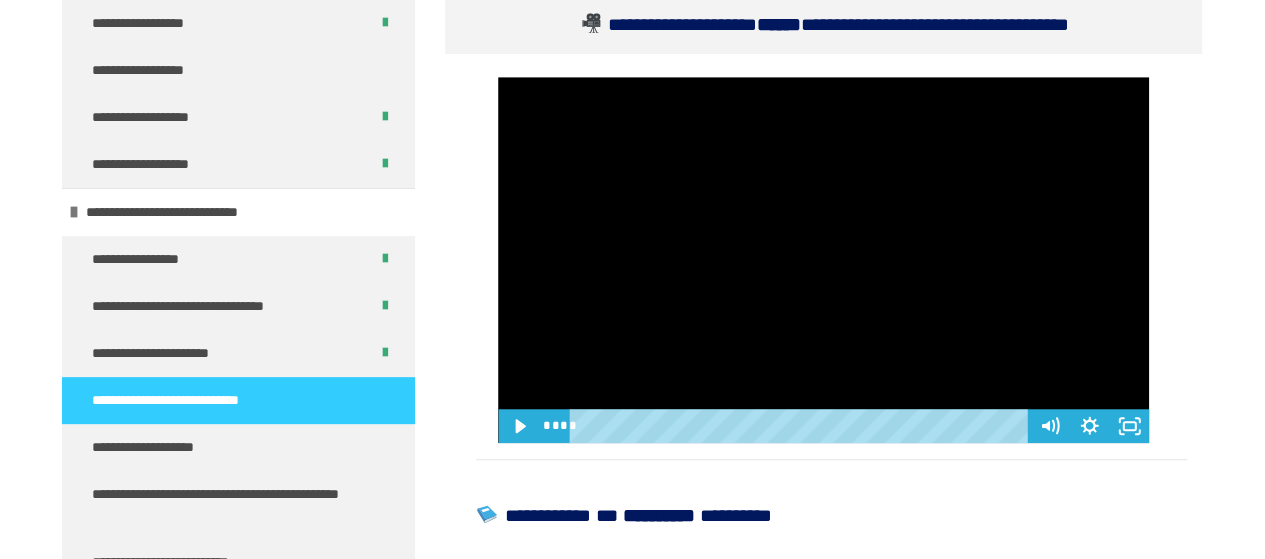 click at bounding box center (823, 260) 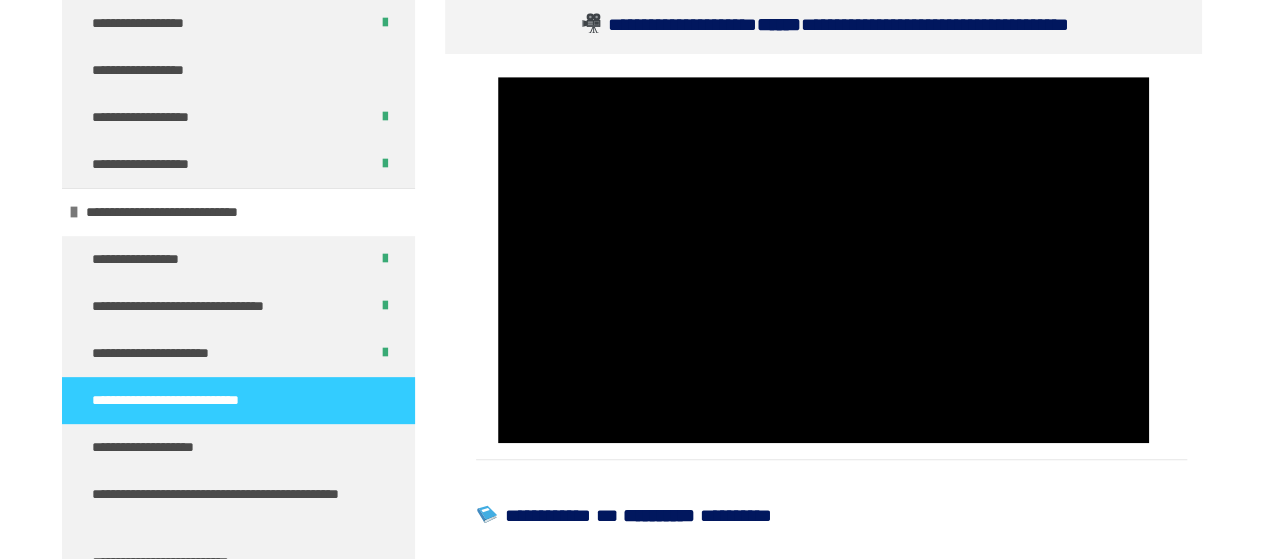 click at bounding box center [823, 260] 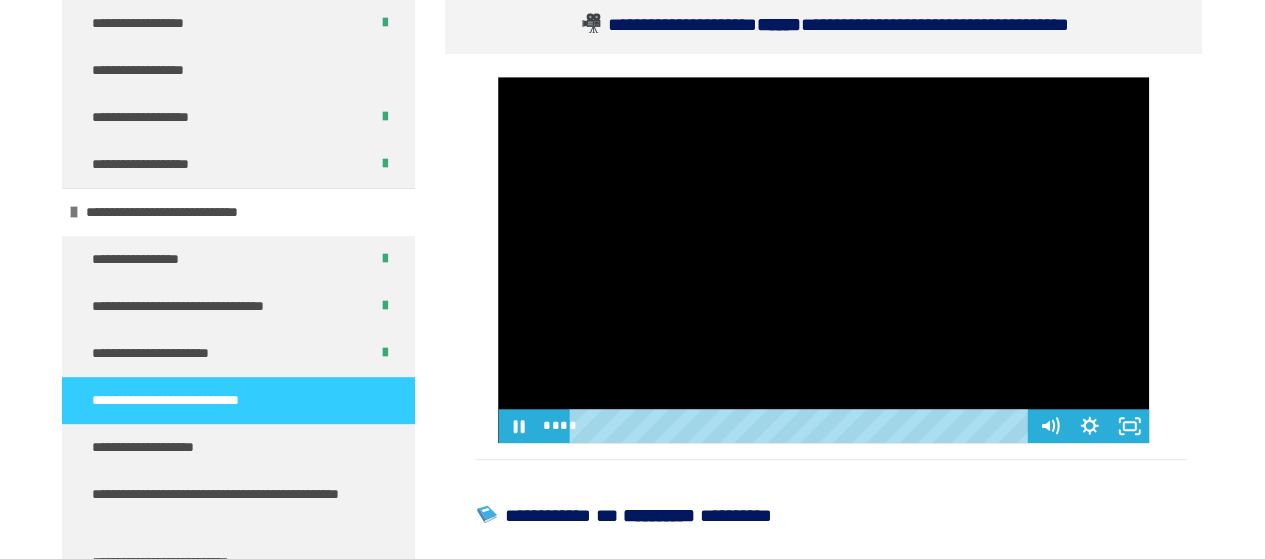 click at bounding box center [823, 260] 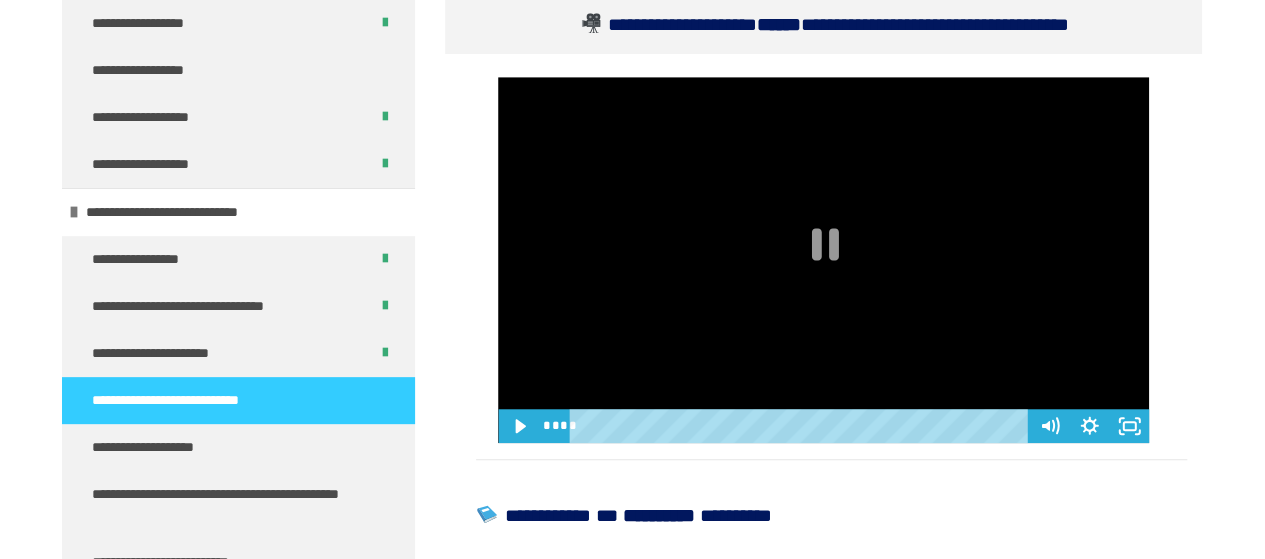click at bounding box center (823, 260) 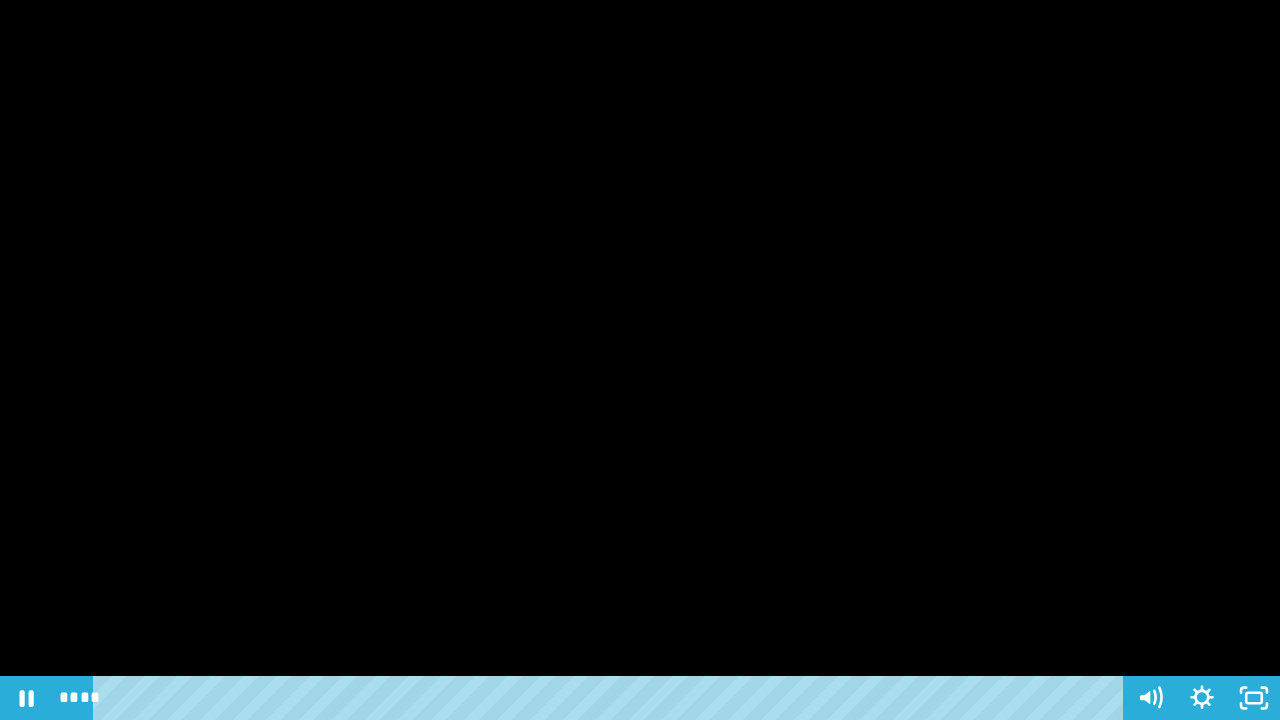 click at bounding box center (640, 360) 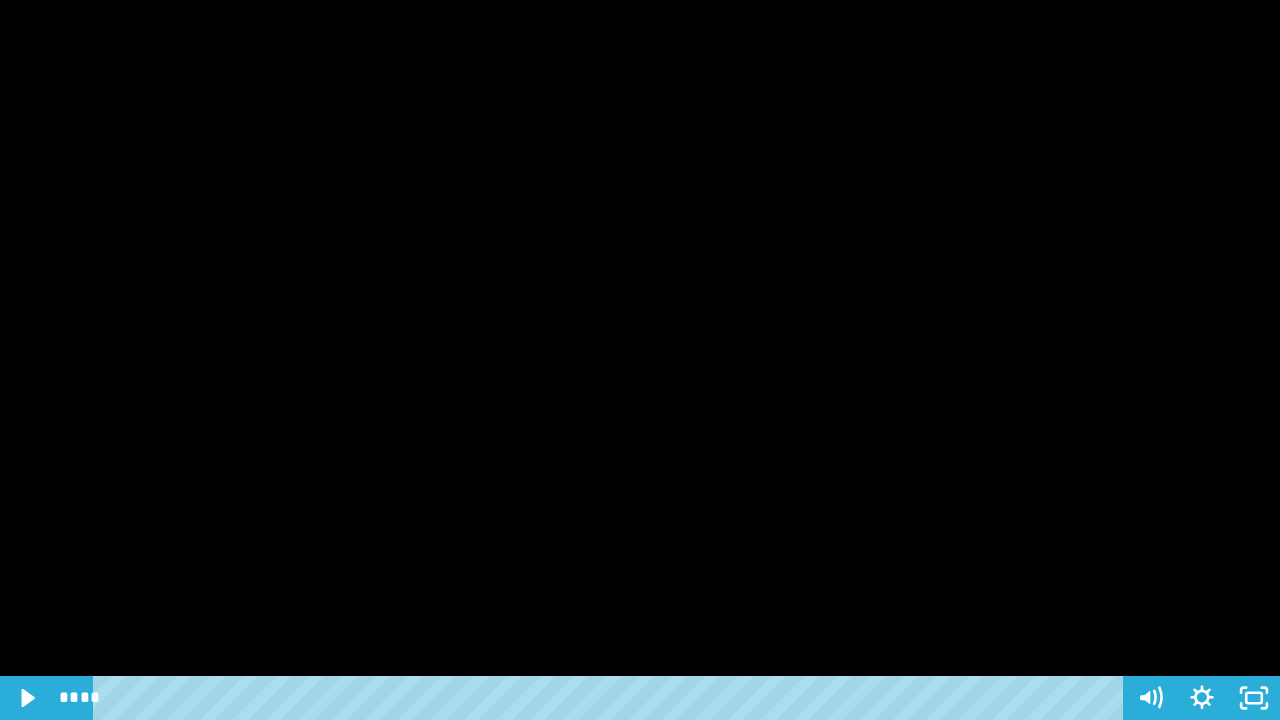 click at bounding box center [640, 360] 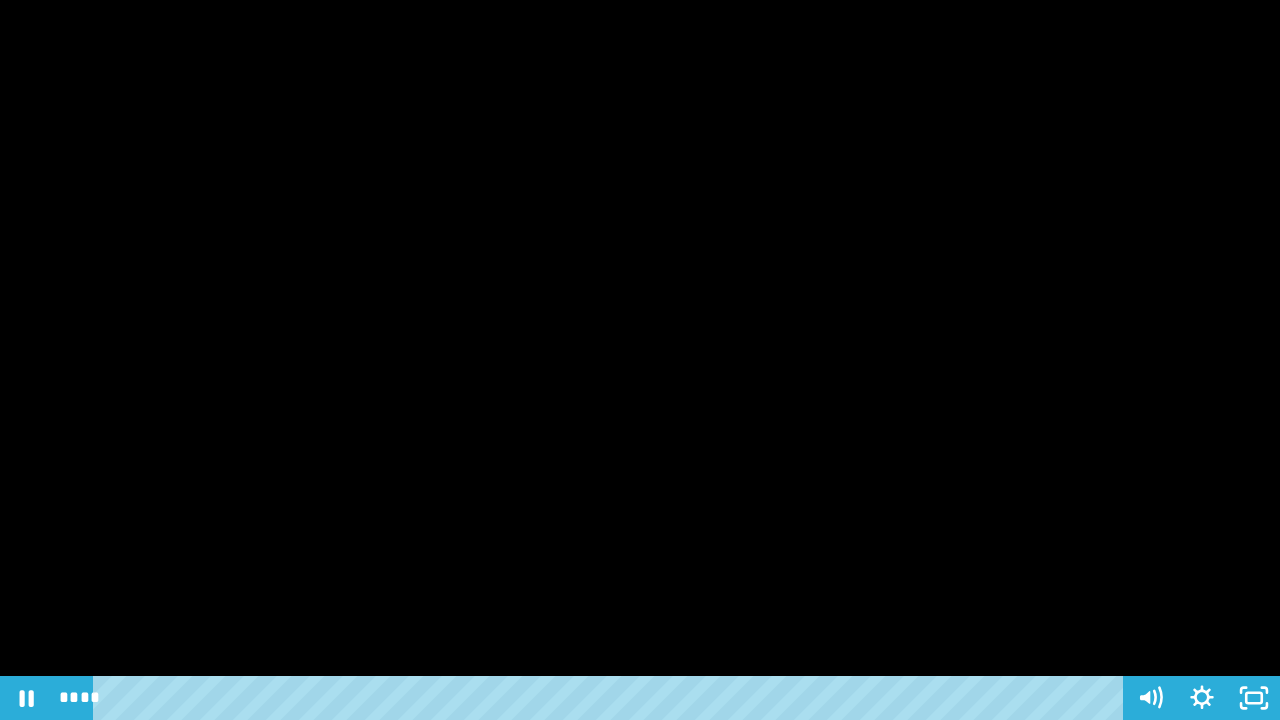 click at bounding box center [640, 360] 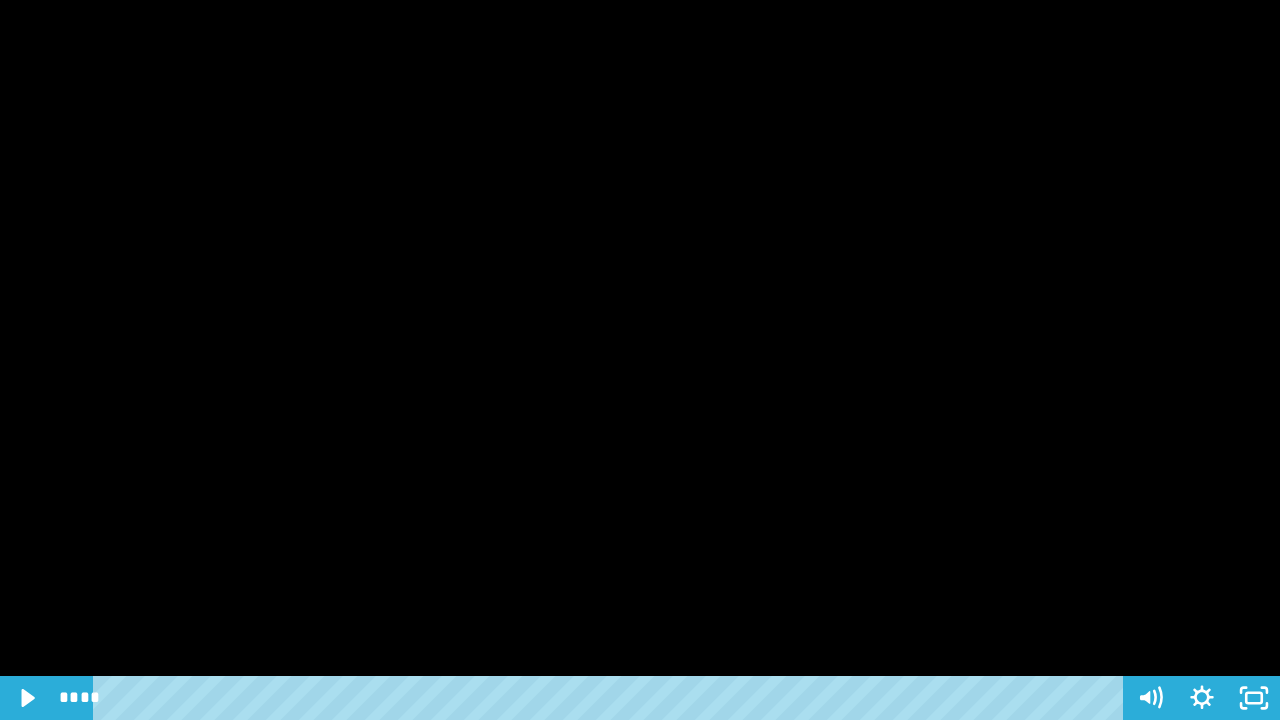 click at bounding box center [640, 360] 